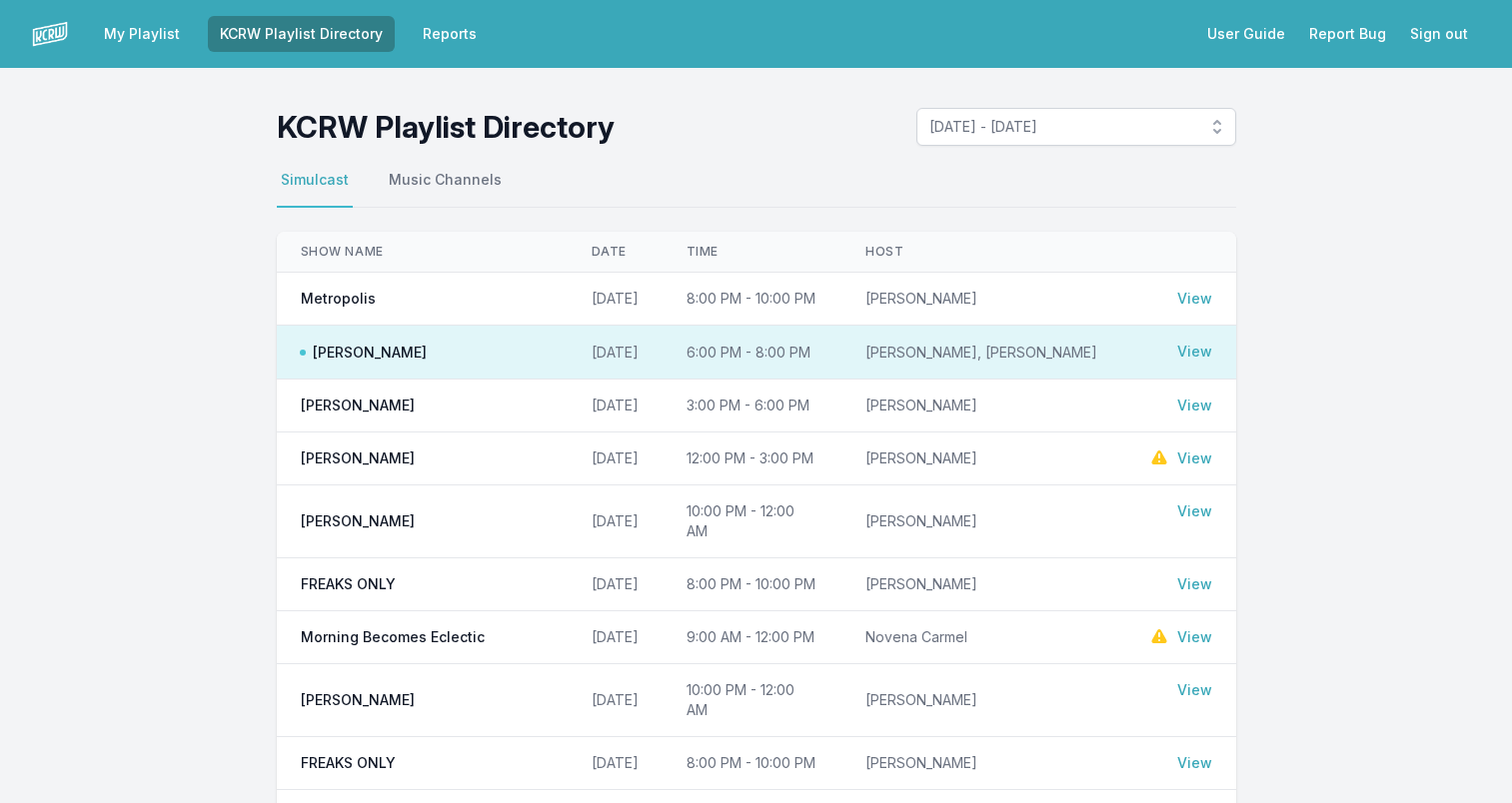 scroll, scrollTop: 0, scrollLeft: 0, axis: both 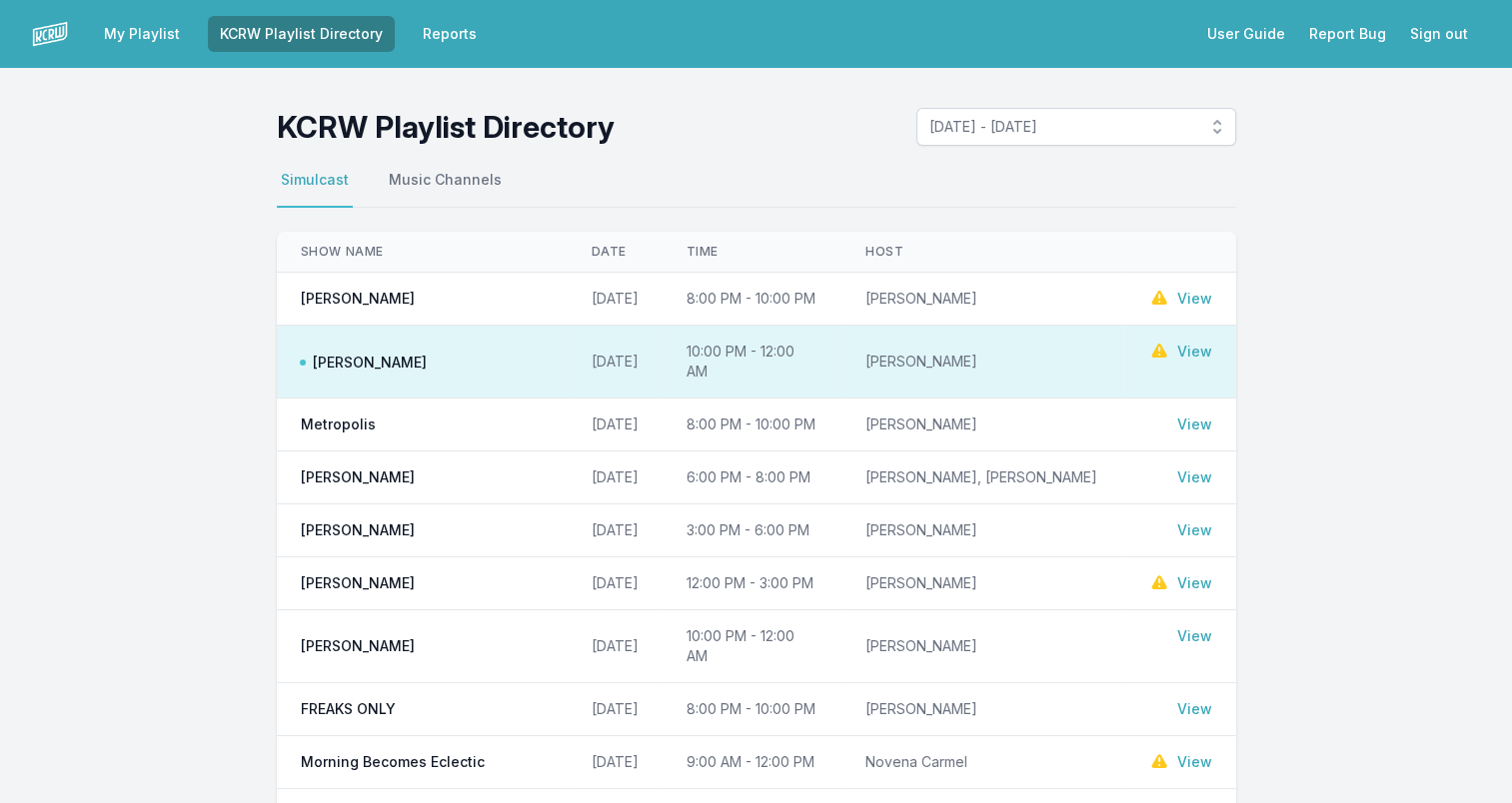 click on "View" at bounding box center [1194, 352] 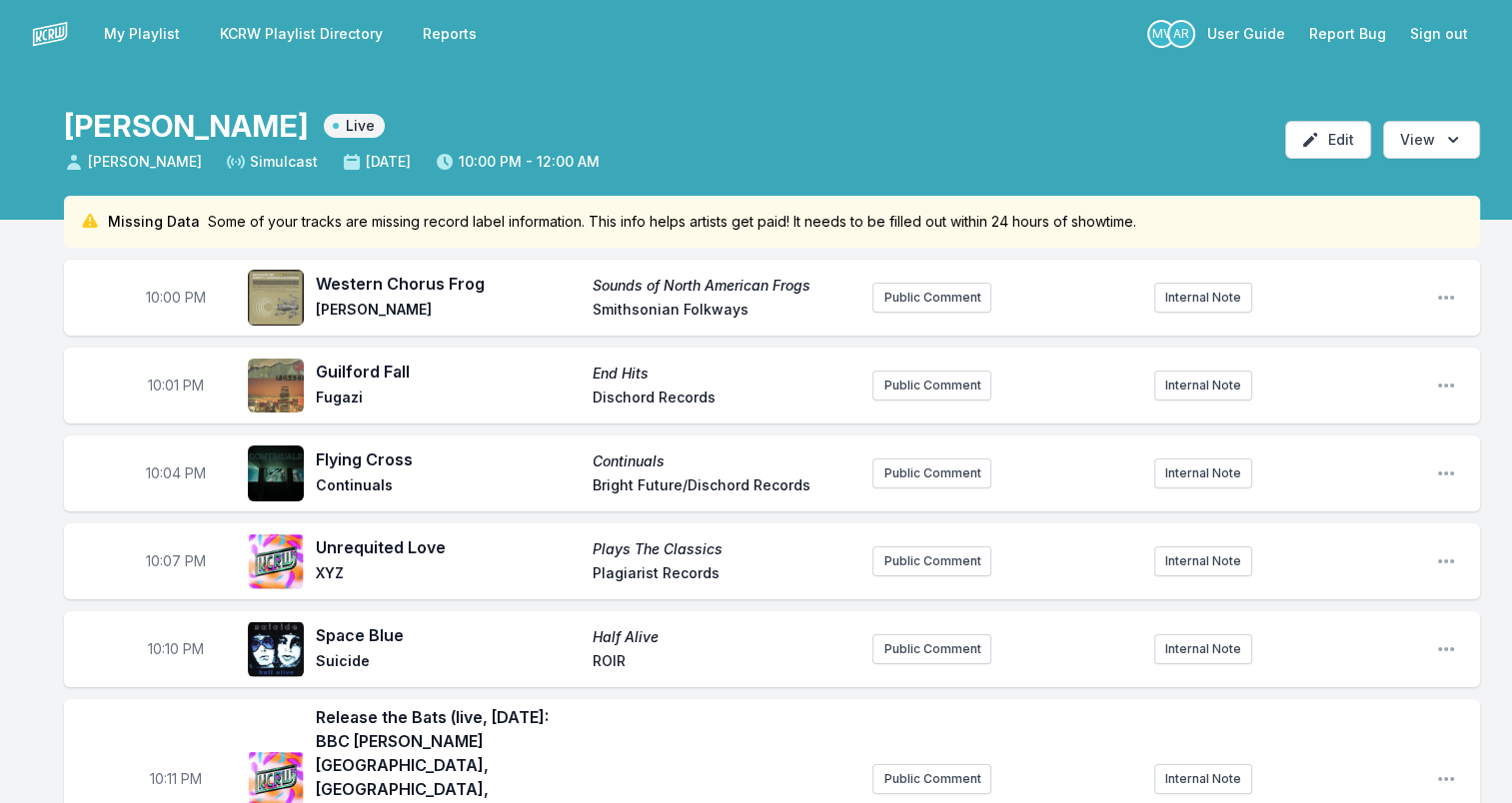 drag, startPoint x: 764, startPoint y: 308, endPoint x: 575, endPoint y: 308, distance: 189 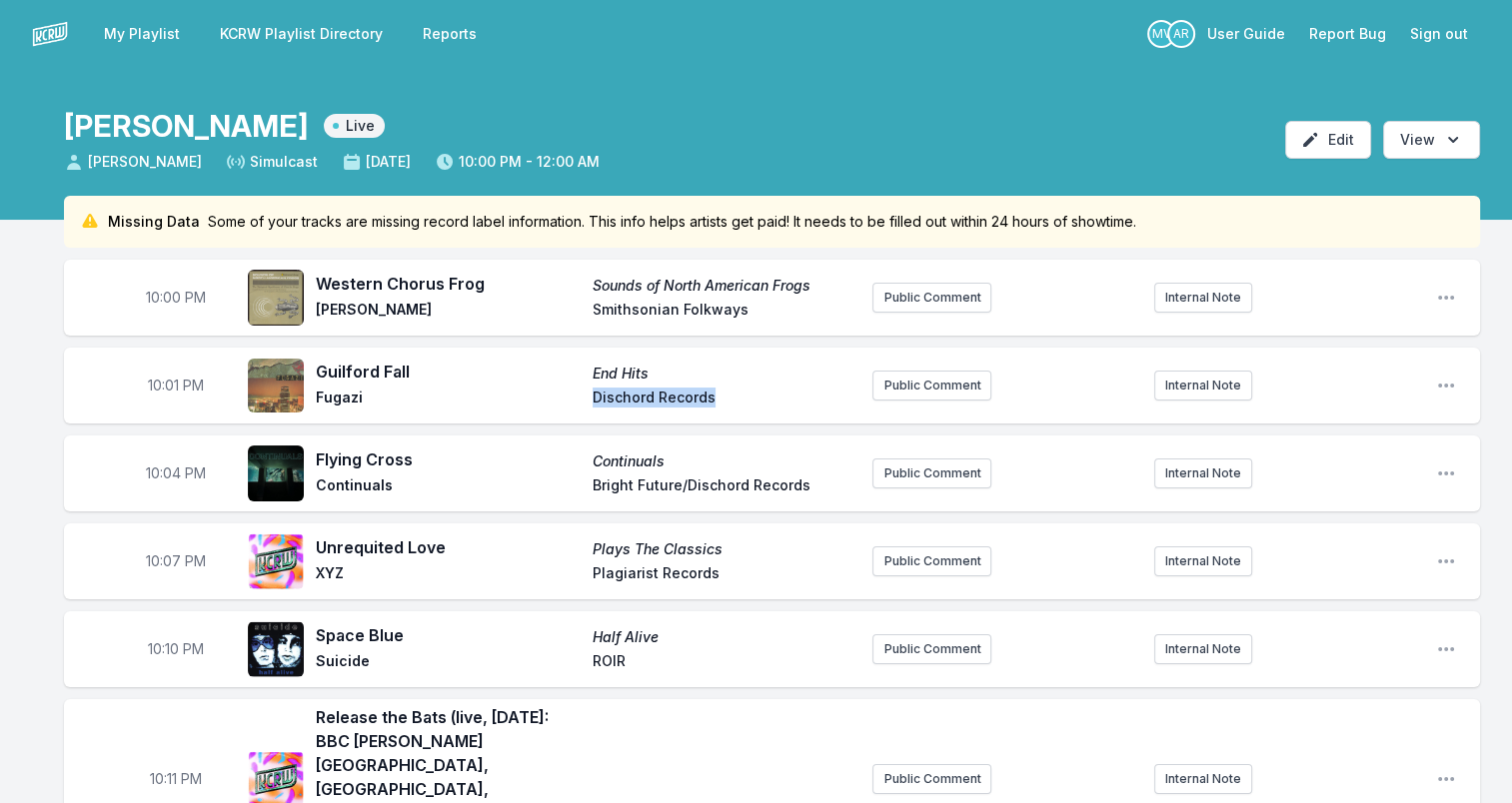 drag, startPoint x: 734, startPoint y: 400, endPoint x: 572, endPoint y: 395, distance: 162.07714 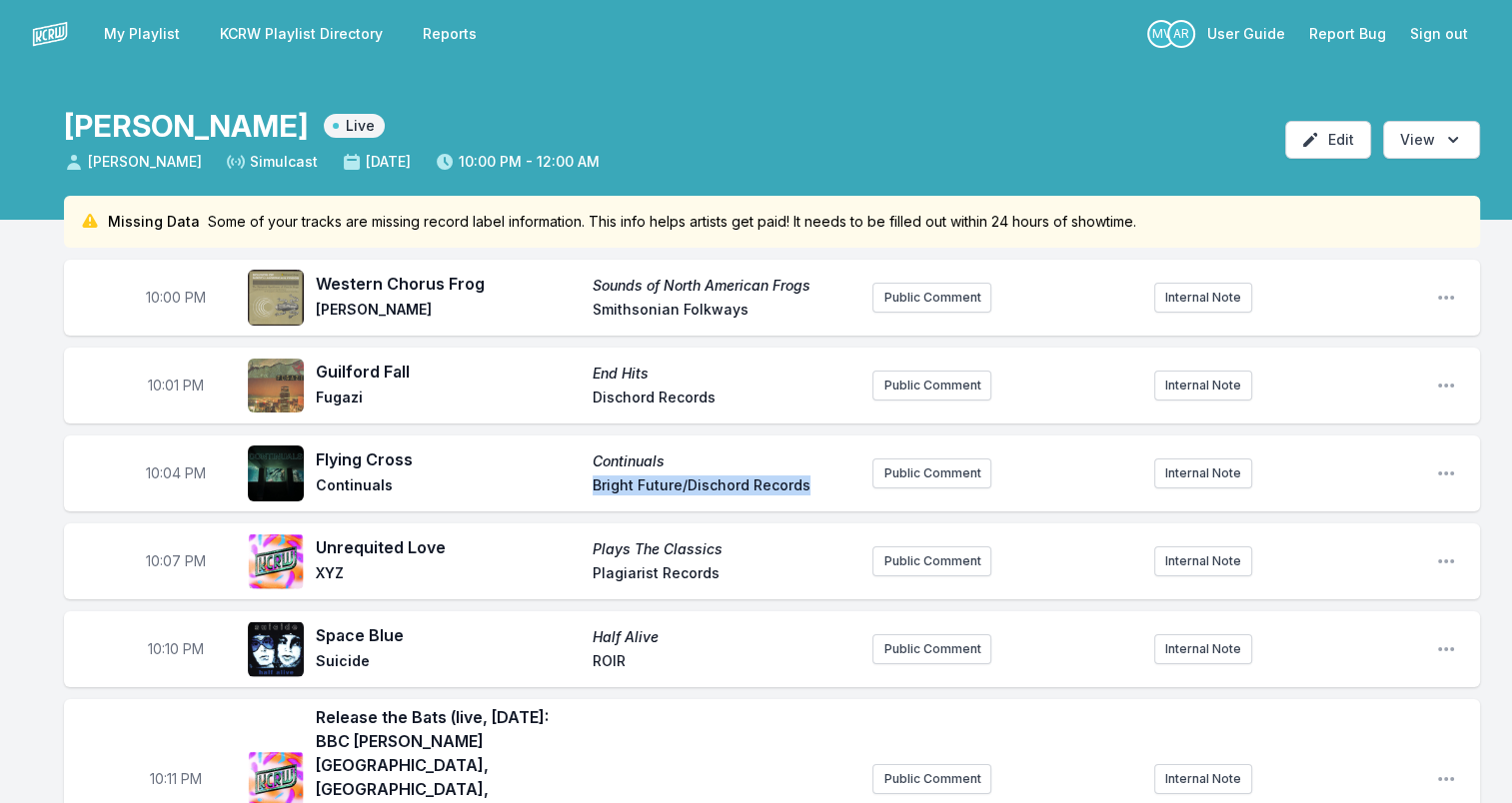 drag, startPoint x: 775, startPoint y: 492, endPoint x: 586, endPoint y: 494, distance: 189.01058 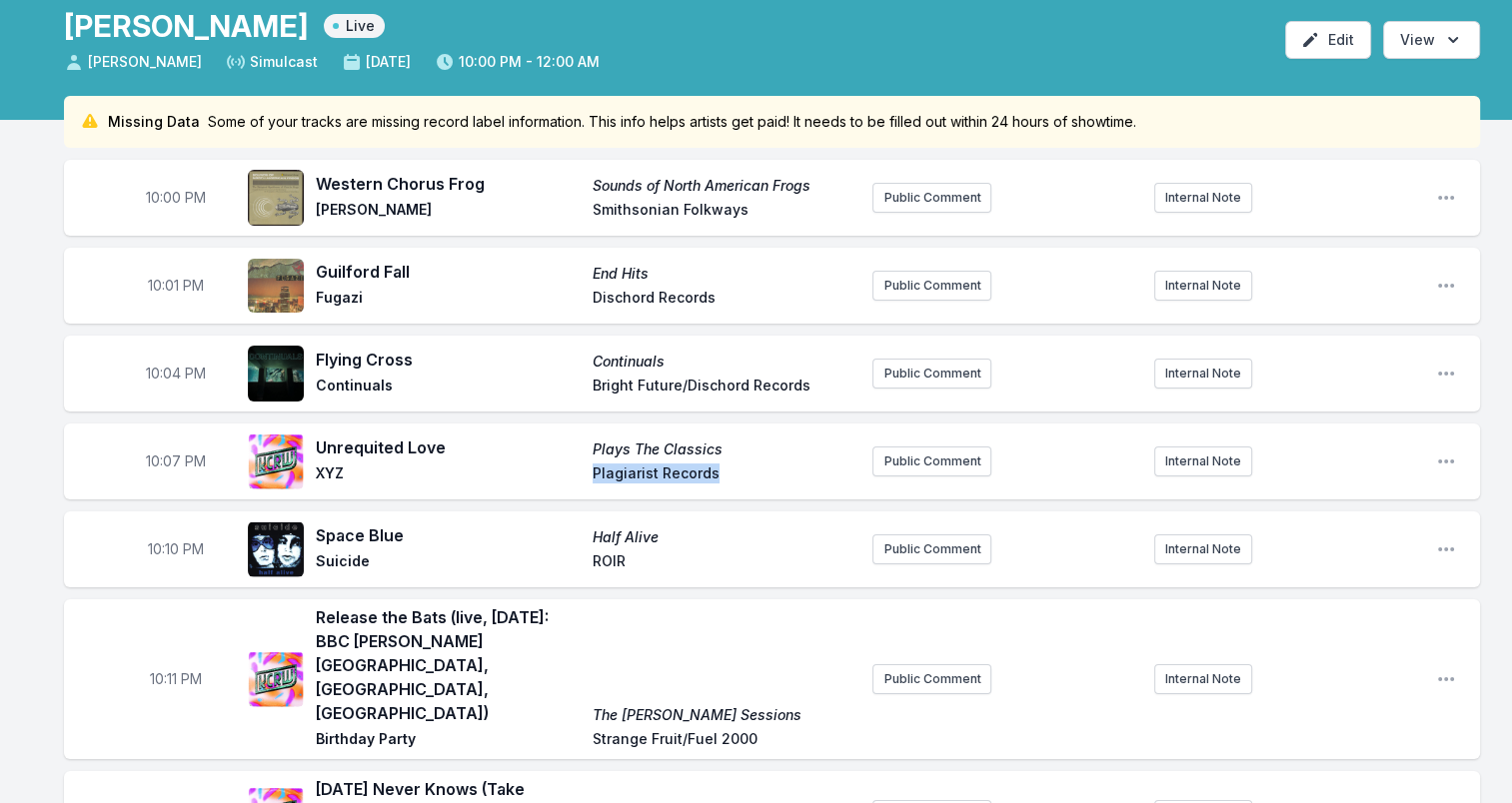 drag, startPoint x: 695, startPoint y: 470, endPoint x: 555, endPoint y: 470, distance: 140 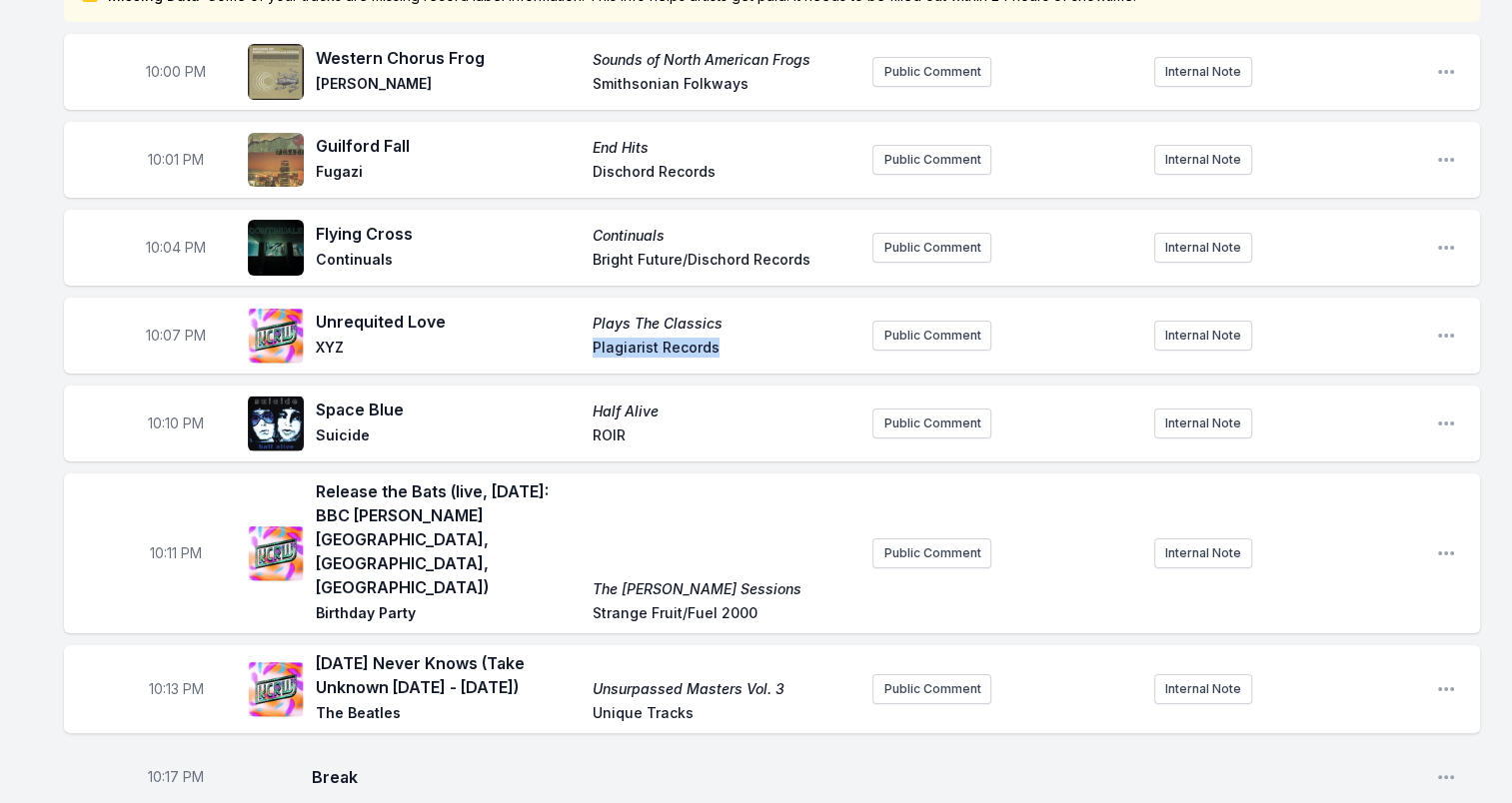 scroll, scrollTop: 300, scrollLeft: 0, axis: vertical 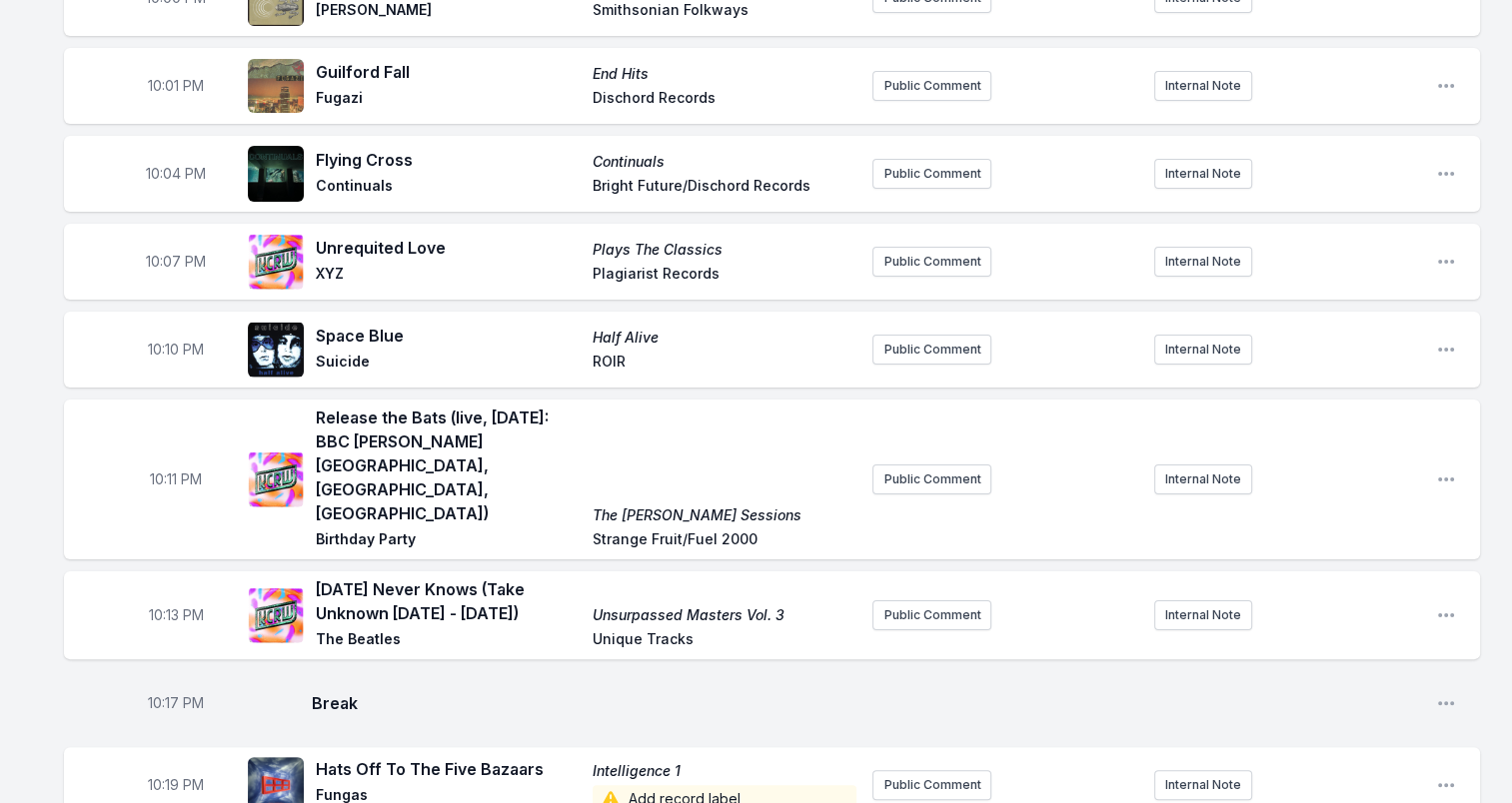 click on "ROIR" at bounding box center [725, 364] 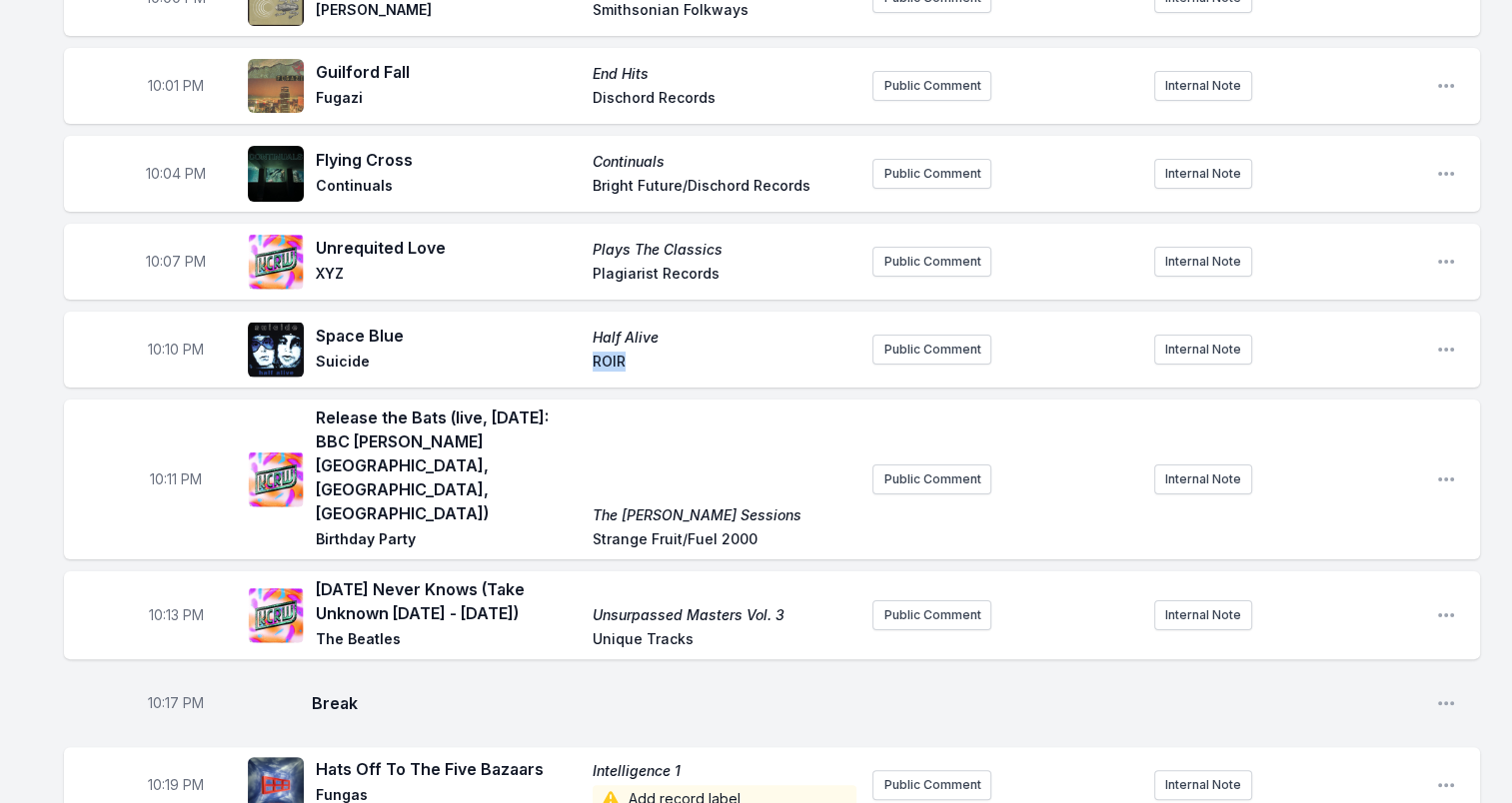 click on "ROIR" at bounding box center [725, 364] 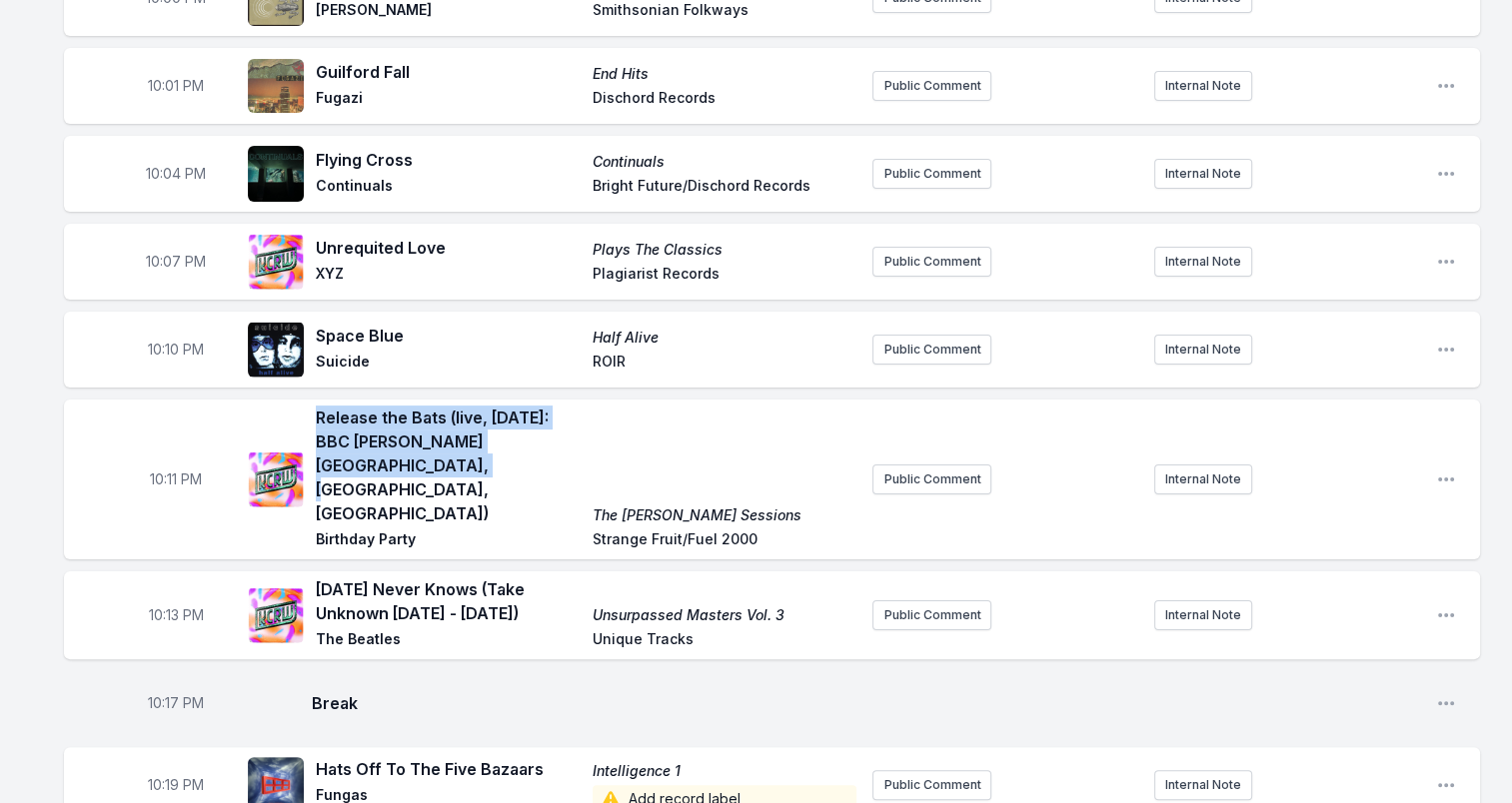 drag, startPoint x: 356, startPoint y: 467, endPoint x: 318, endPoint y: 402, distance: 75.29276 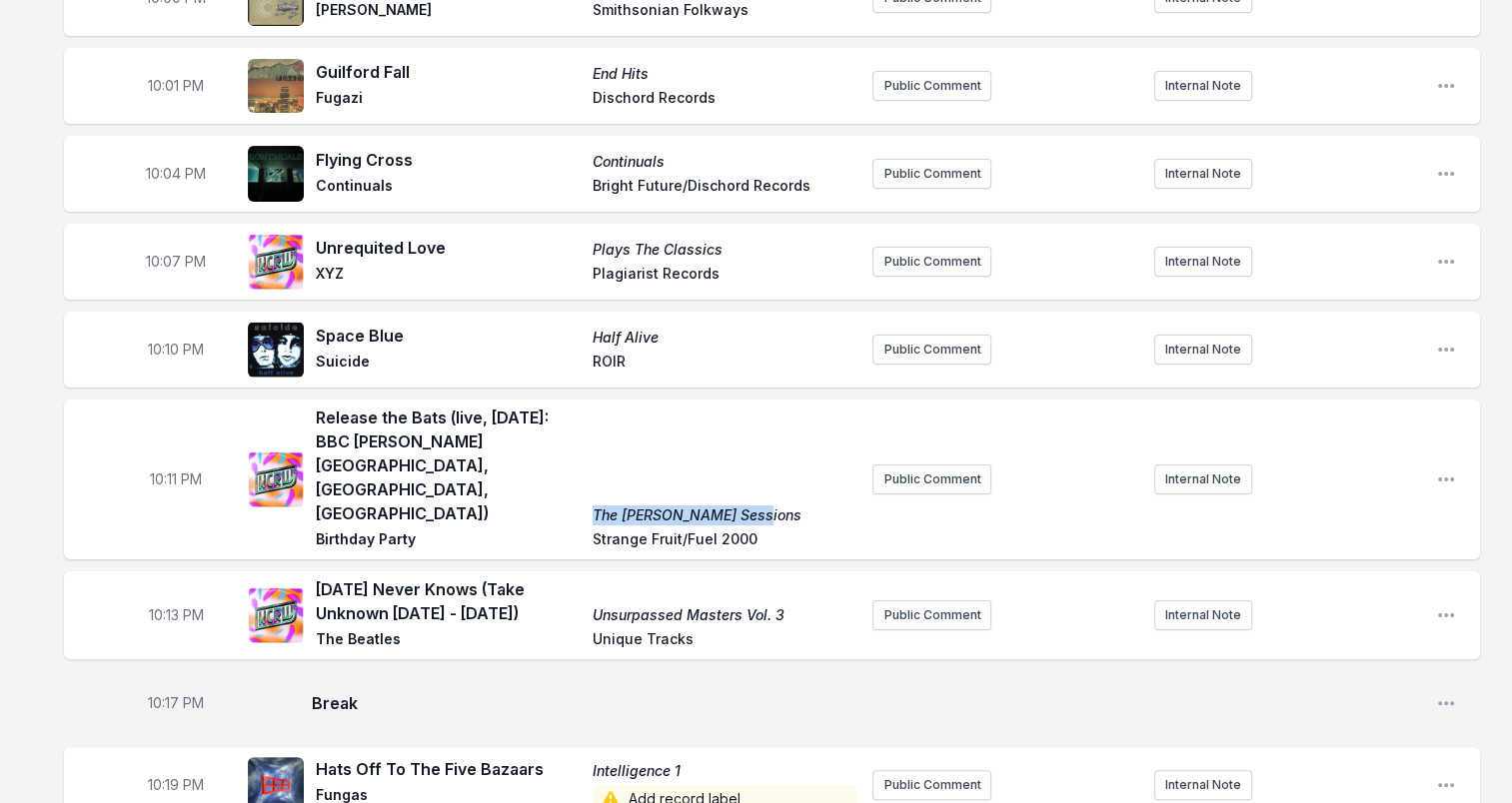 drag, startPoint x: 756, startPoint y: 465, endPoint x: 592, endPoint y: 467, distance: 164.01219 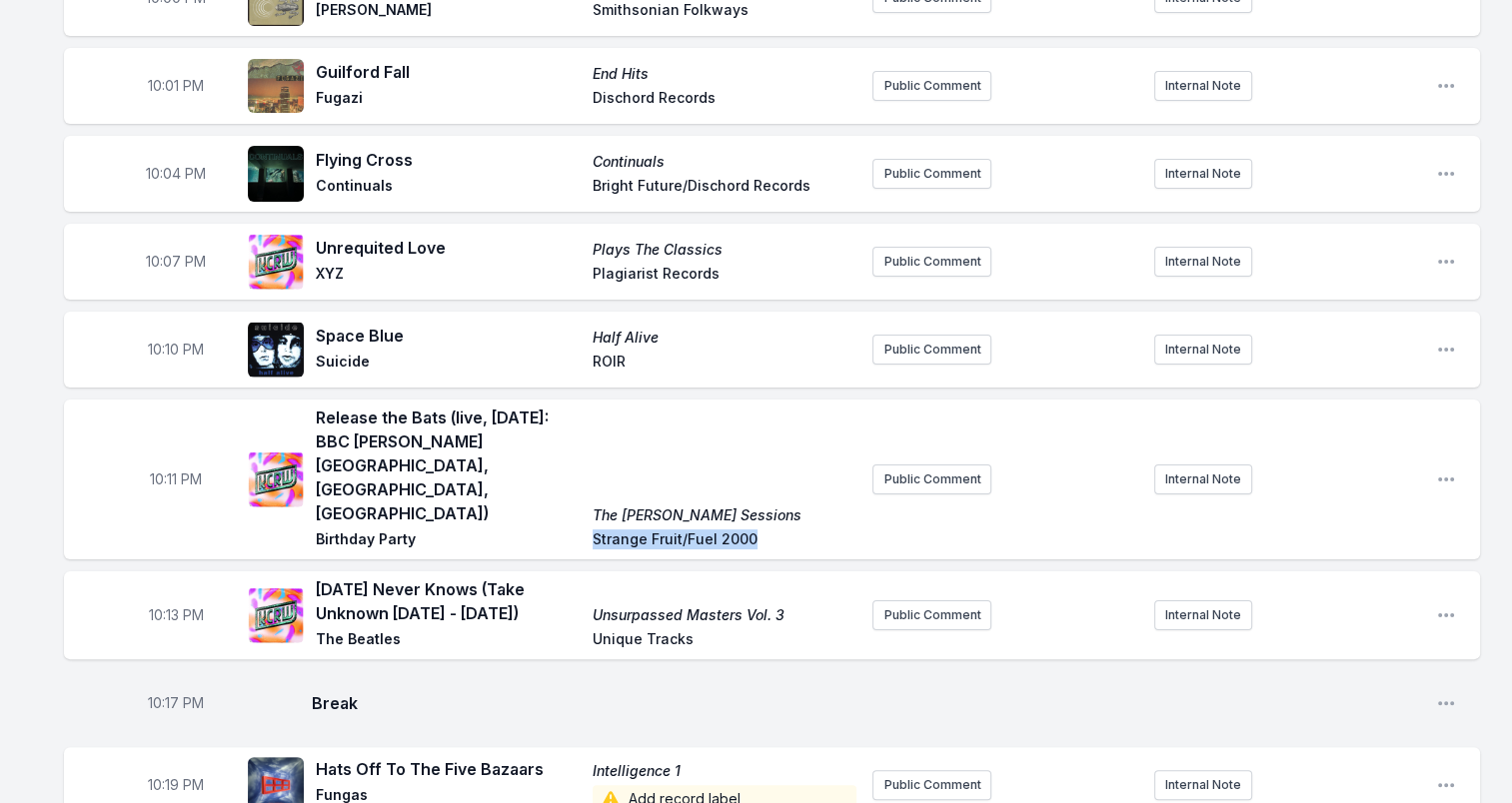 drag, startPoint x: 616, startPoint y: 494, endPoint x: 768, endPoint y: 495, distance: 152.00329 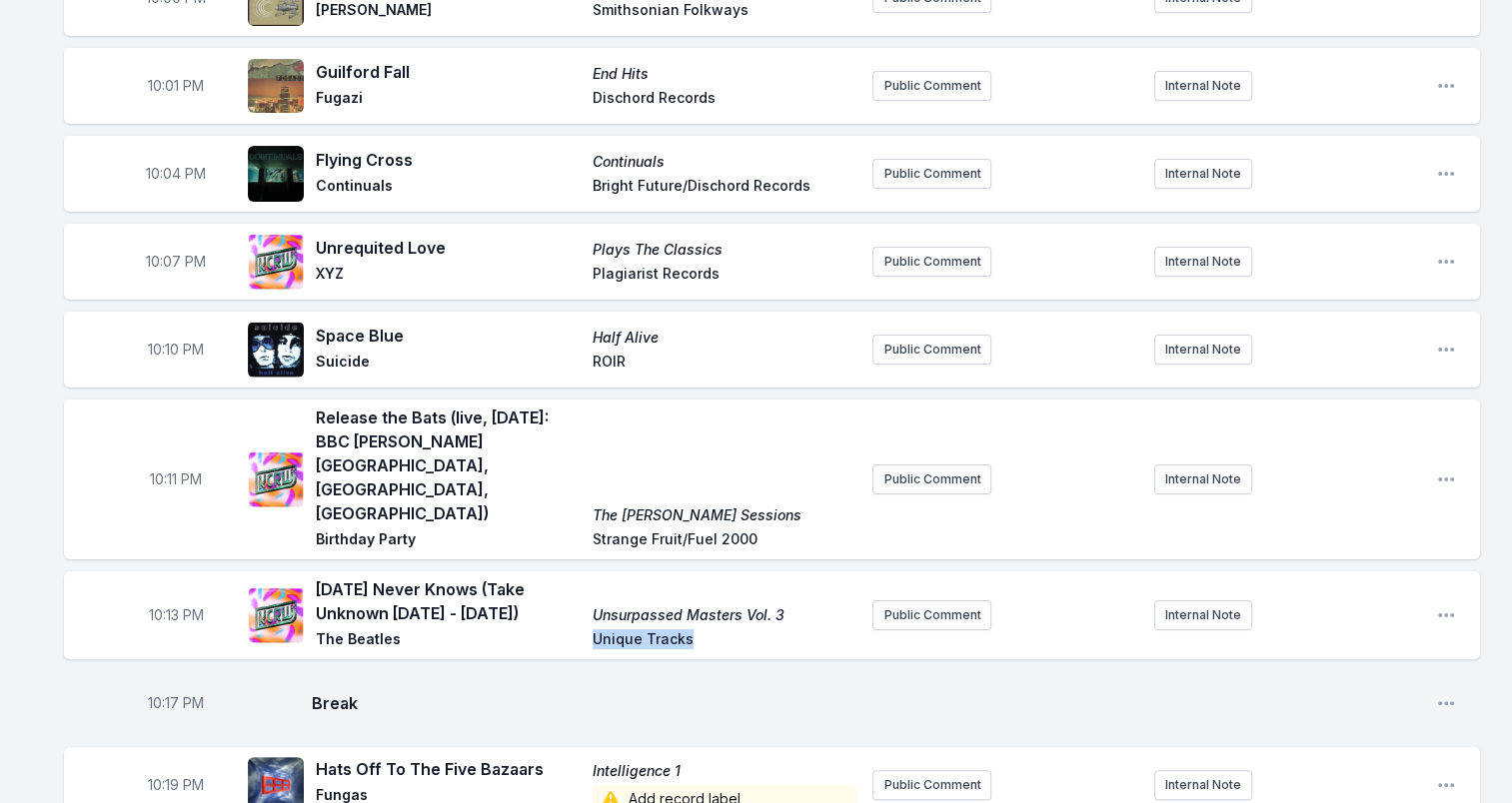 drag, startPoint x: 592, startPoint y: 593, endPoint x: 704, endPoint y: 595, distance: 112.01786 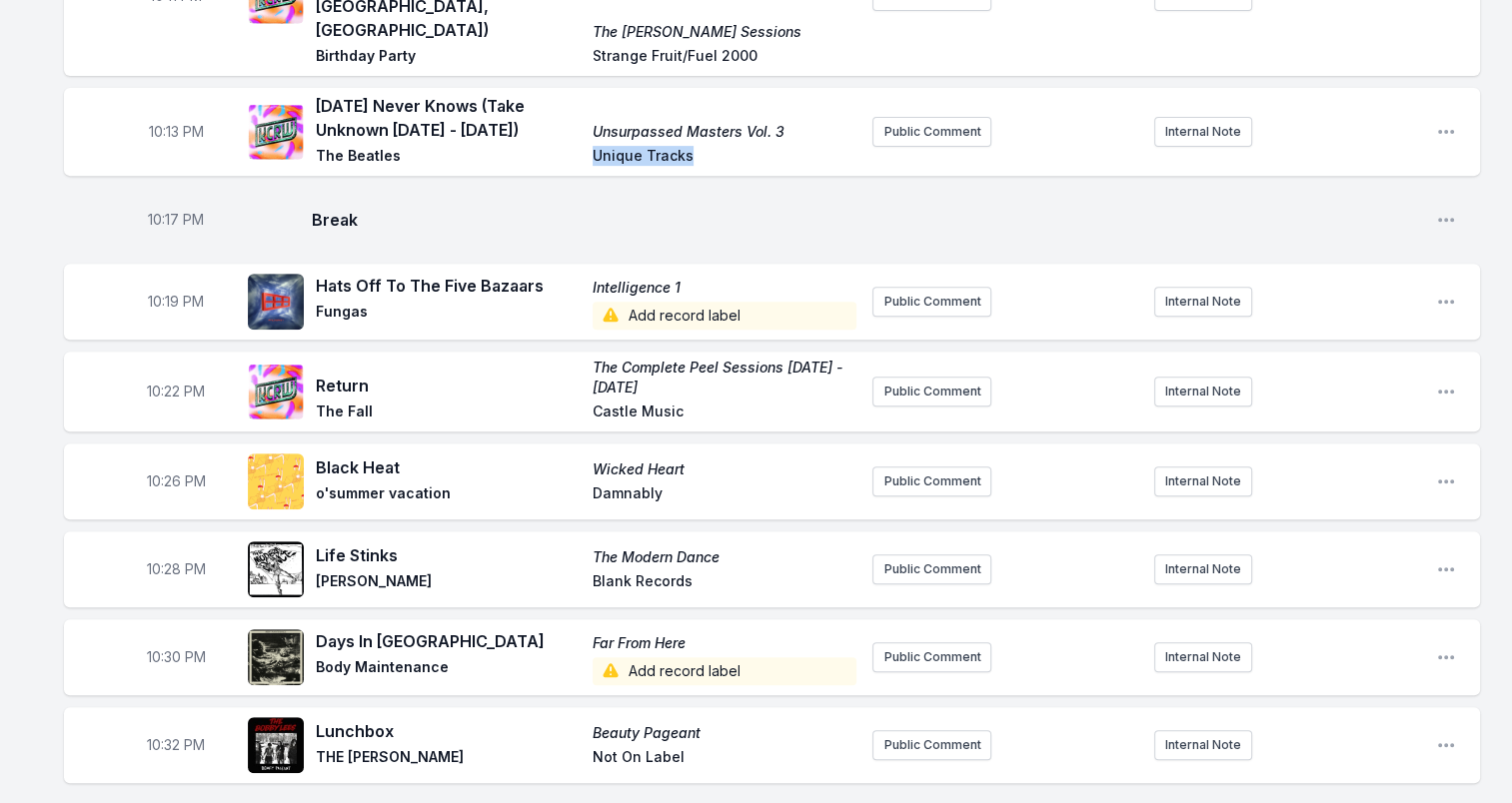 scroll, scrollTop: 799, scrollLeft: 0, axis: vertical 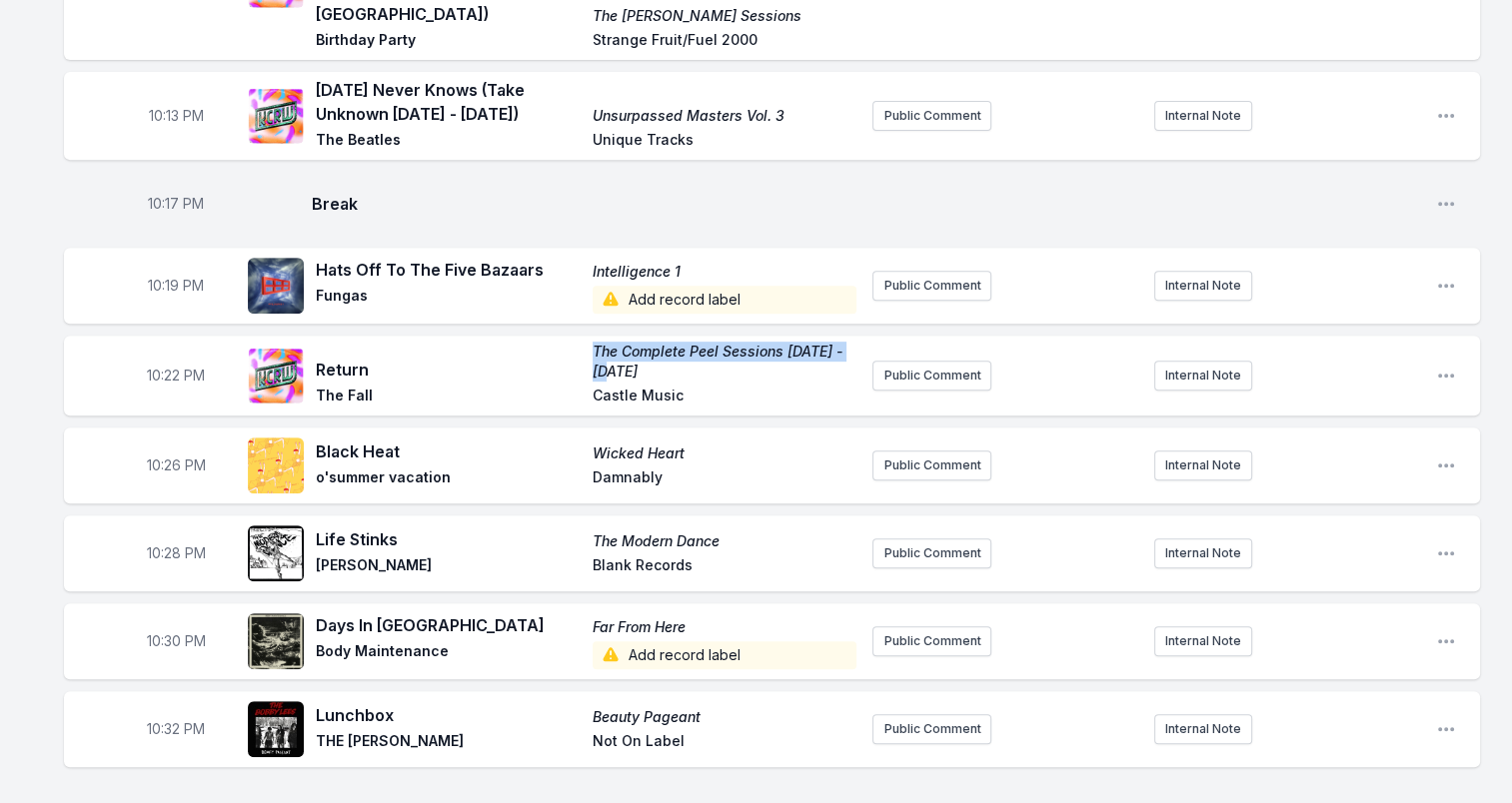 drag, startPoint x: 638, startPoint y: 322, endPoint x: 586, endPoint y: 305, distance: 54.708317 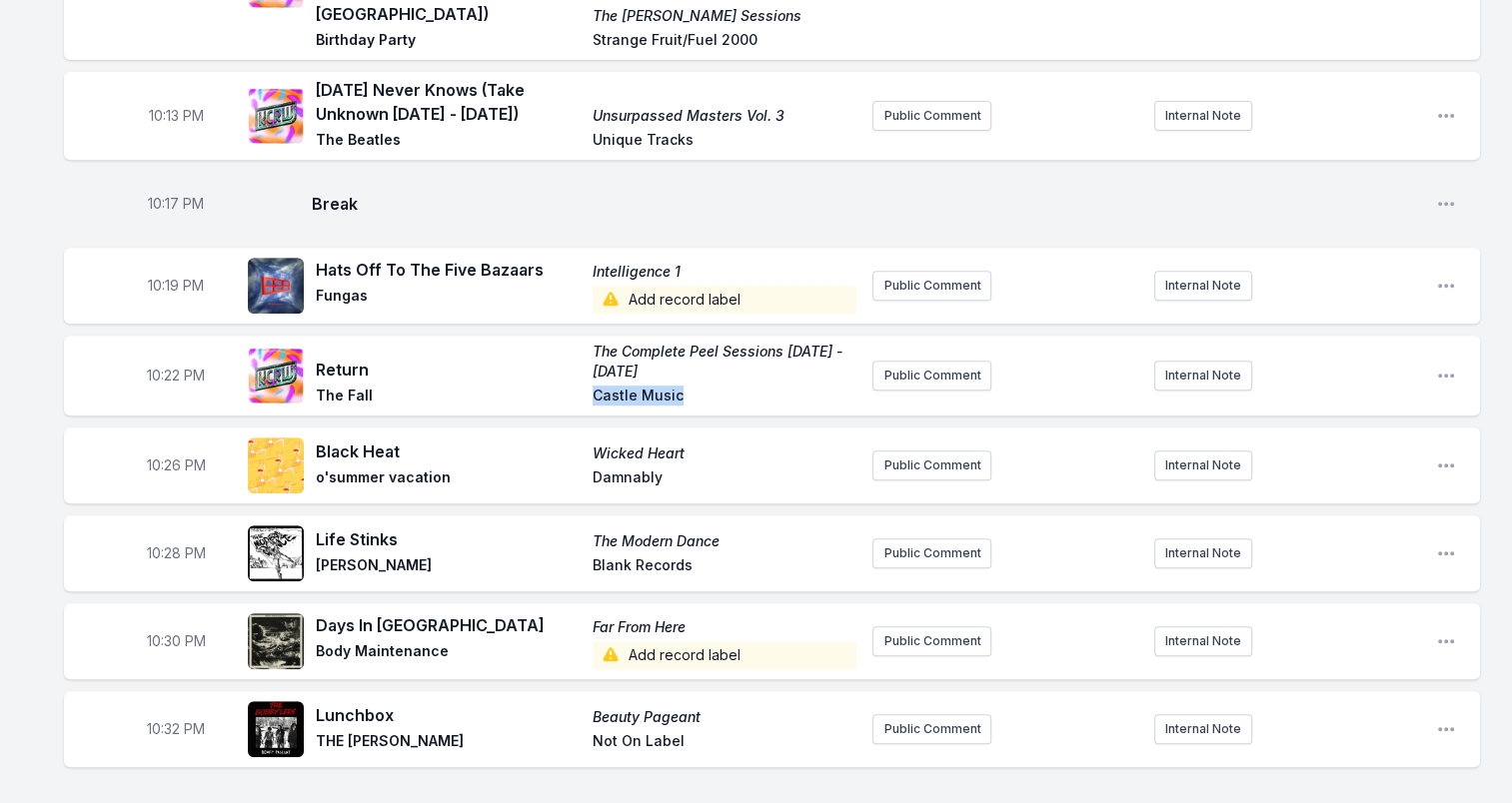 drag, startPoint x: 588, startPoint y: 348, endPoint x: 687, endPoint y: 346, distance: 99.0202 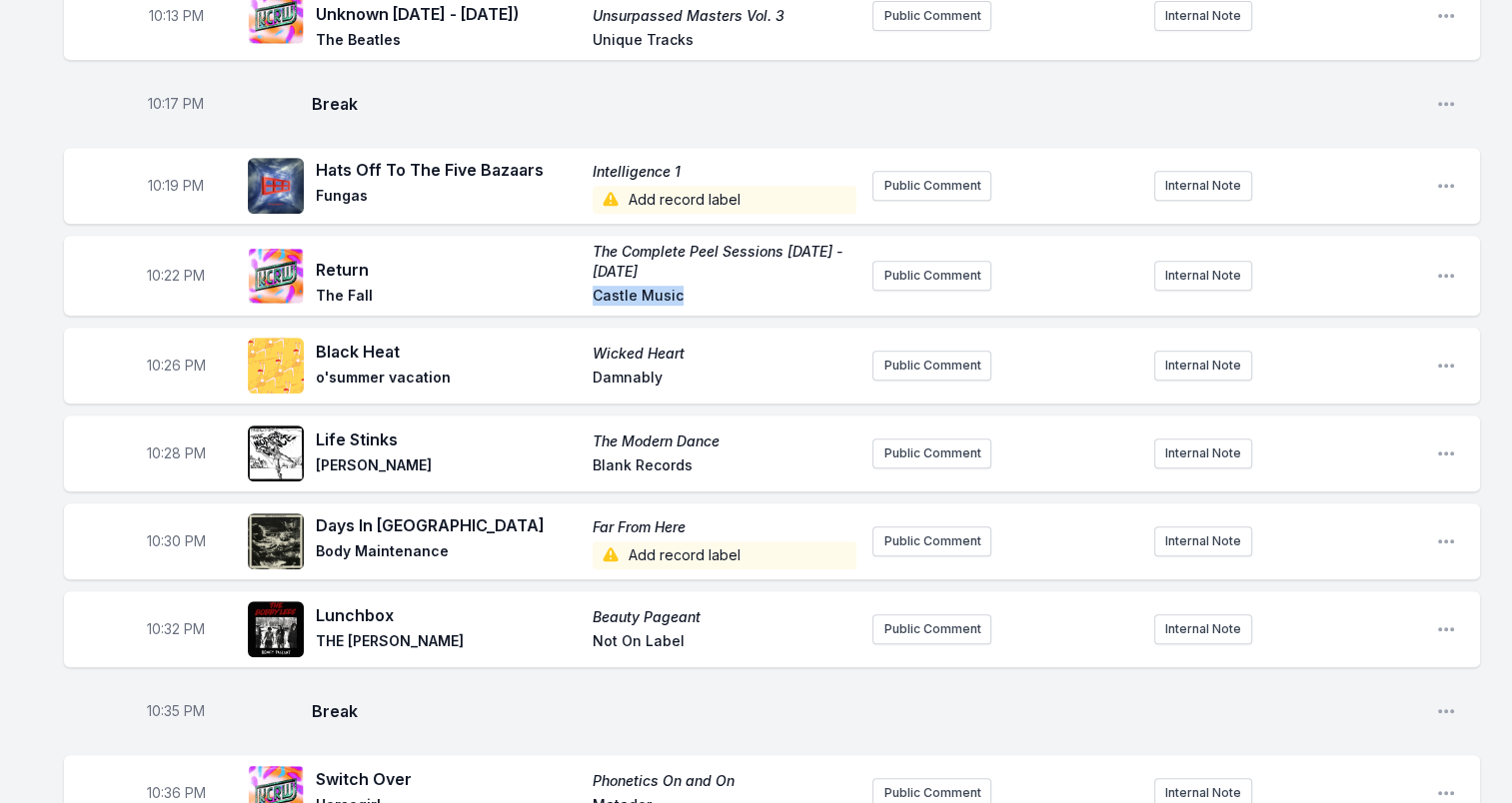 scroll, scrollTop: 999, scrollLeft: 0, axis: vertical 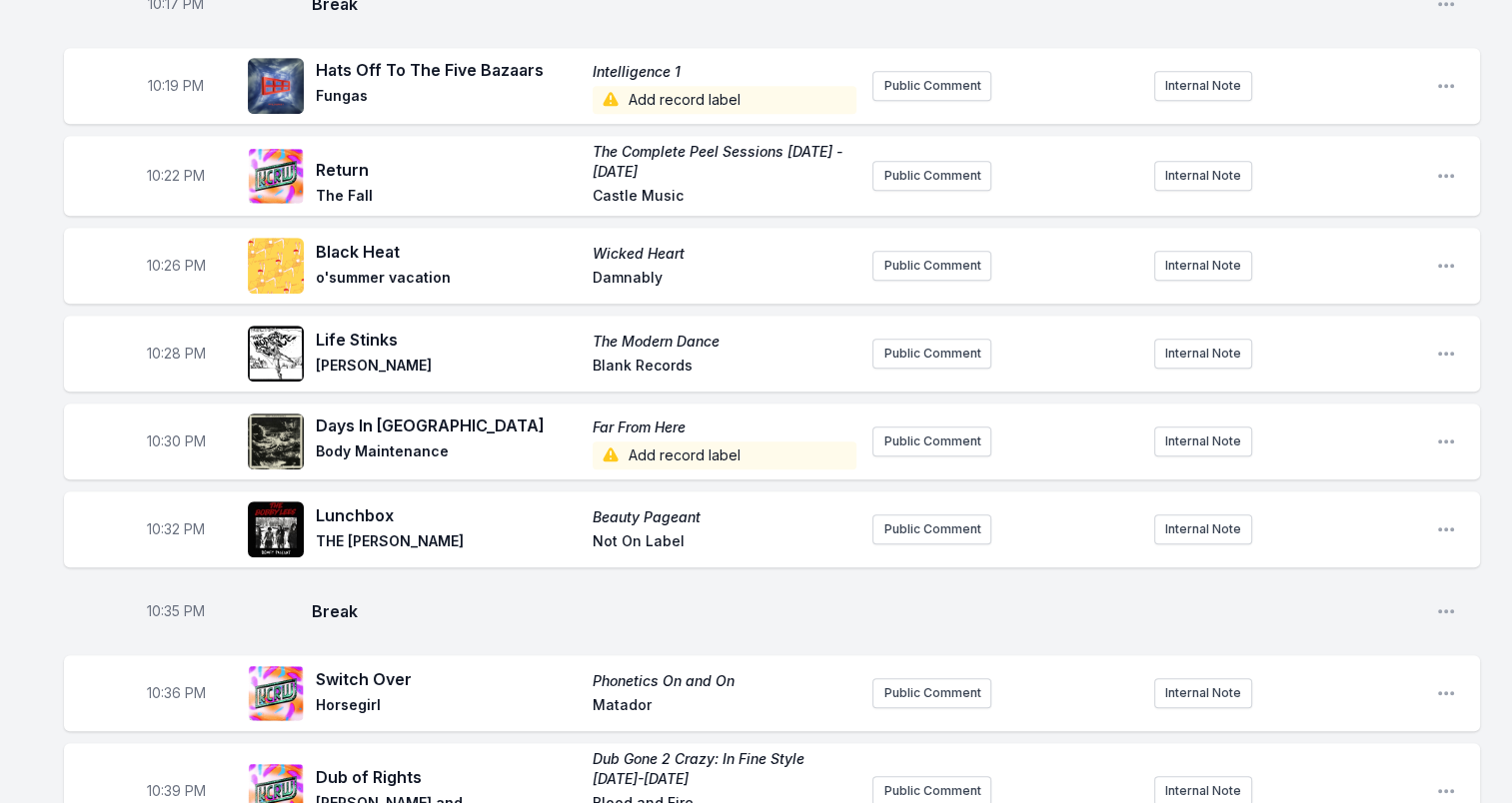 click on "Damnably" at bounding box center (725, 280) 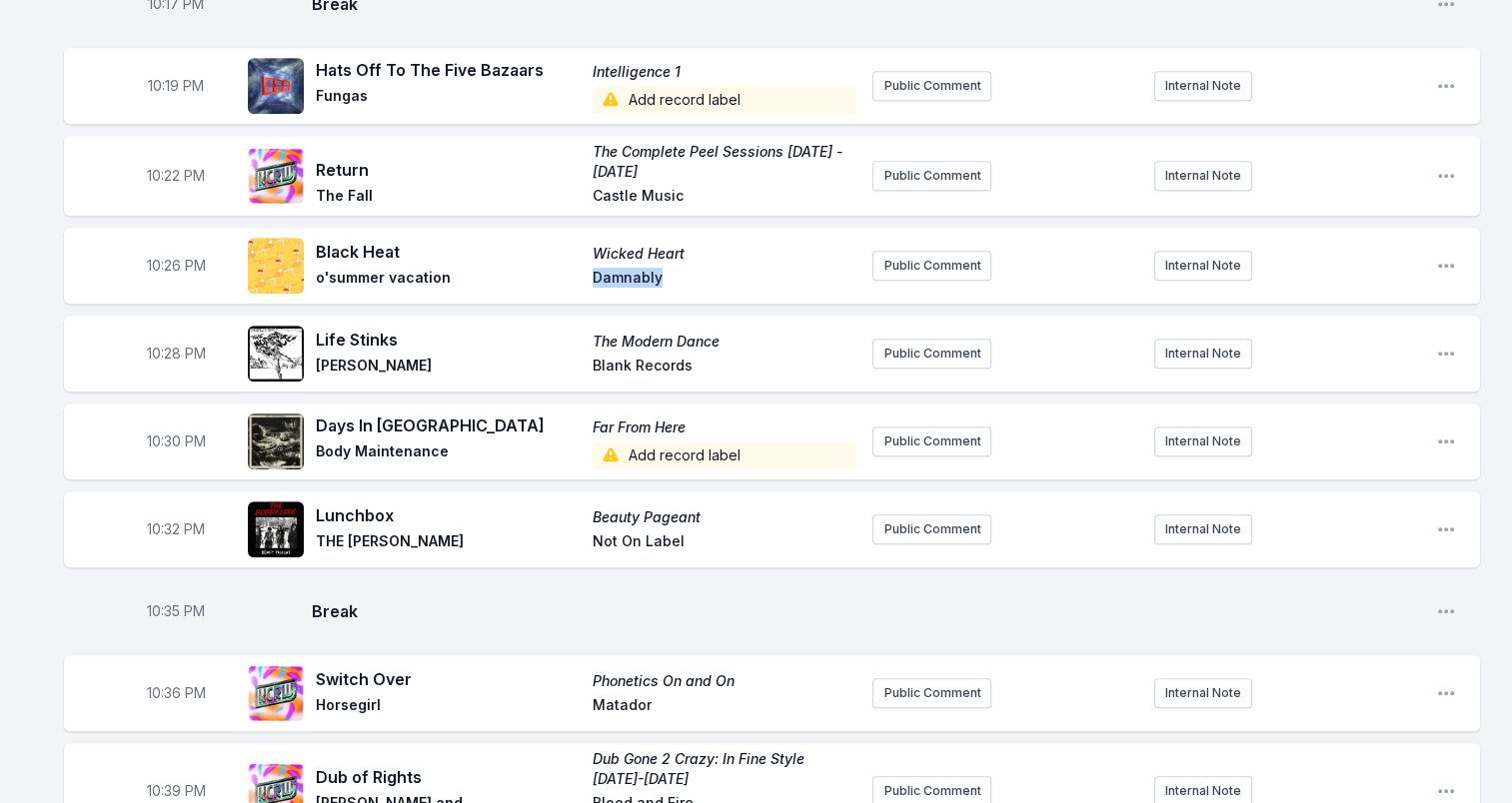 click on "Damnably" at bounding box center (725, 280) 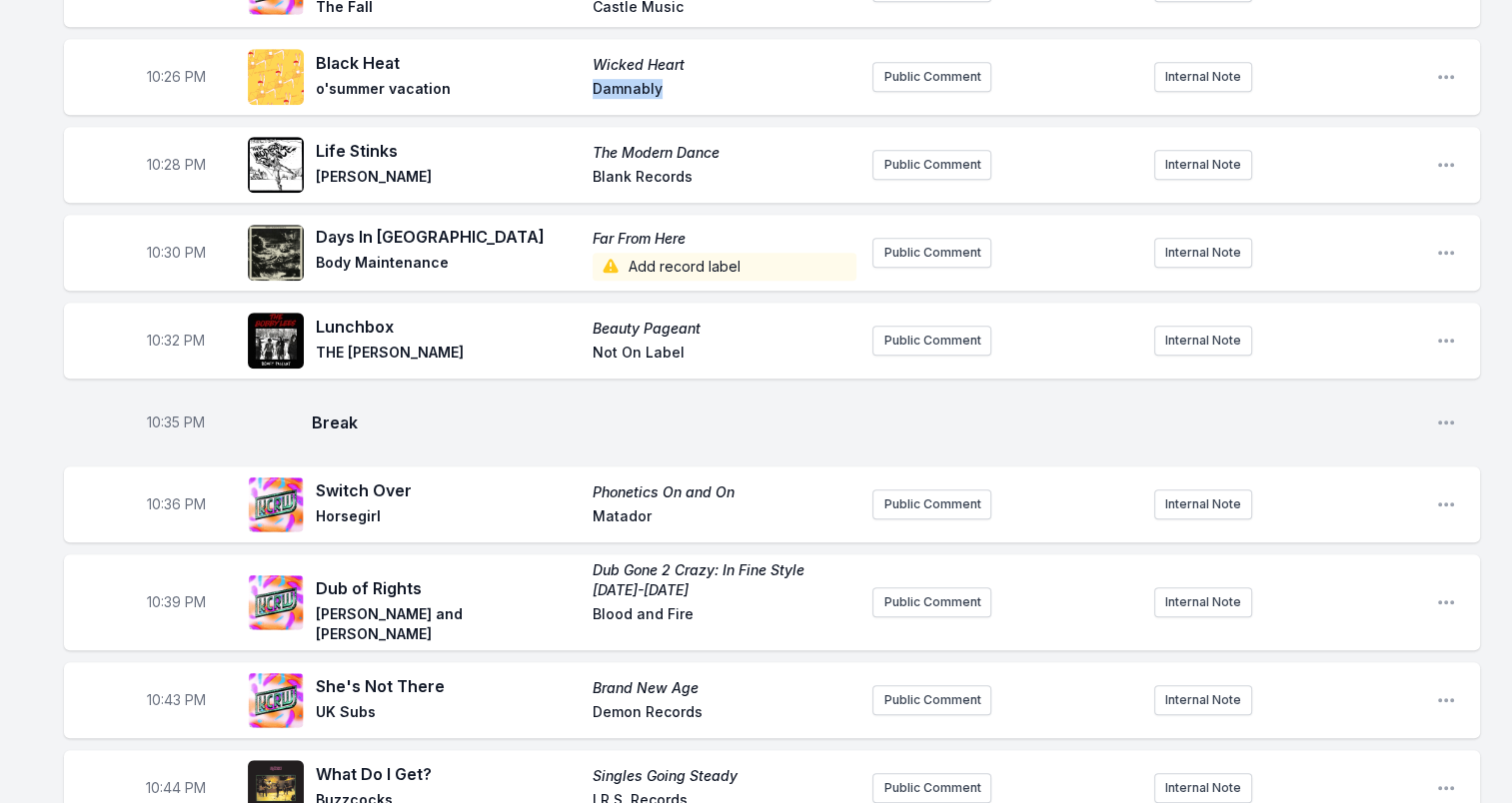 scroll, scrollTop: 1199, scrollLeft: 0, axis: vertical 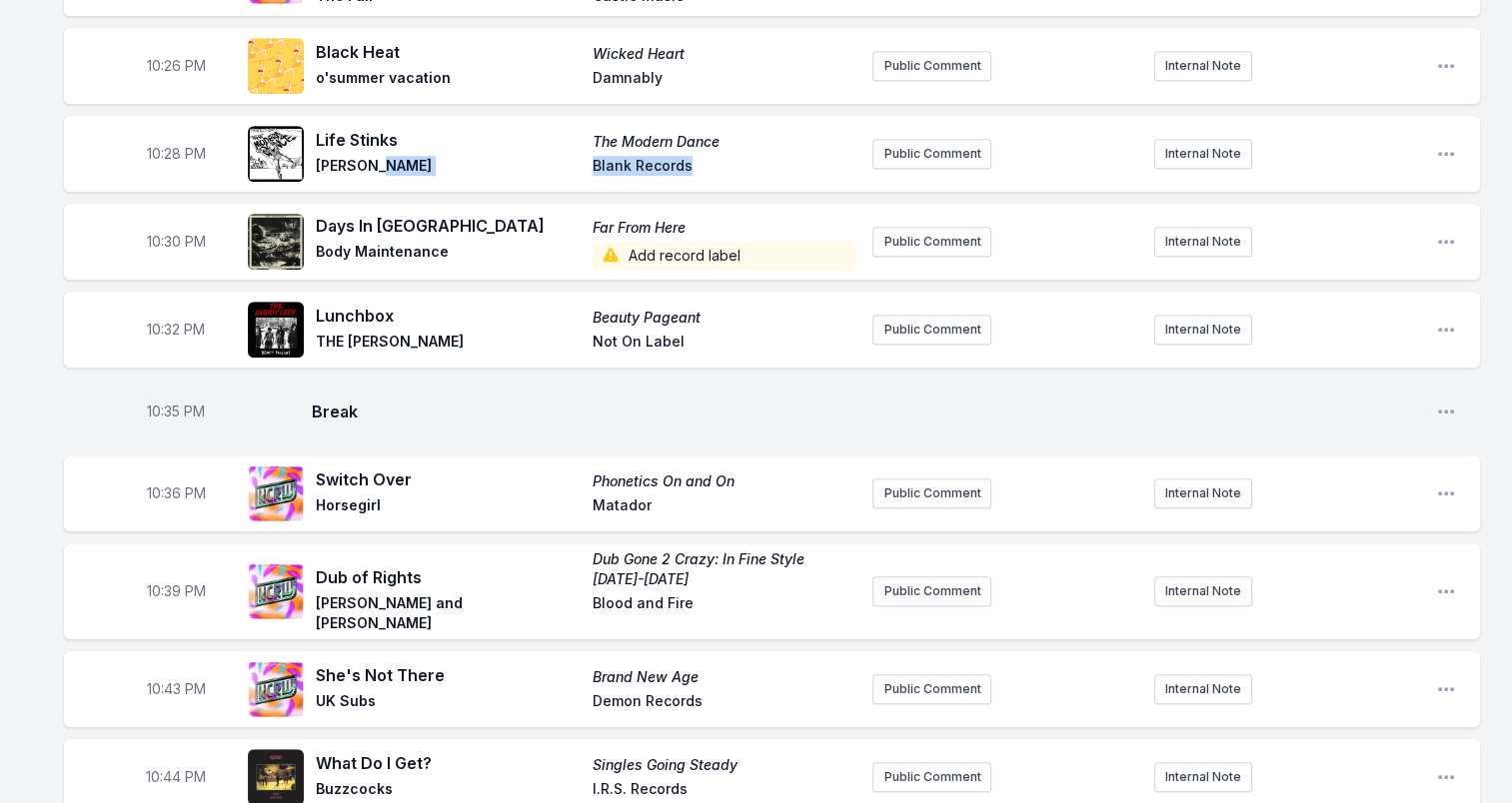 drag, startPoint x: 718, startPoint y: 121, endPoint x: 516, endPoint y: 120, distance: 202.00248 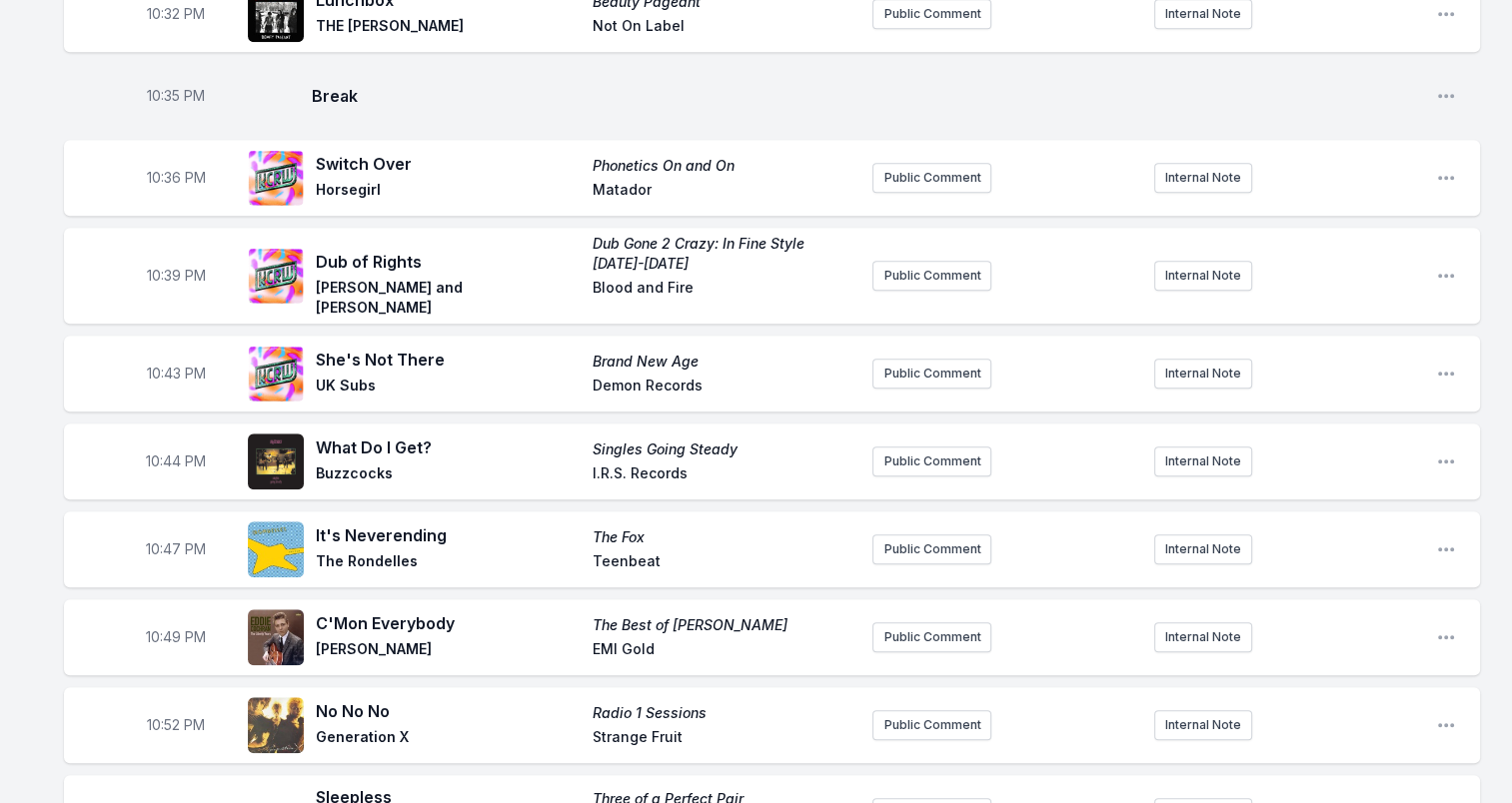scroll, scrollTop: 1498, scrollLeft: 0, axis: vertical 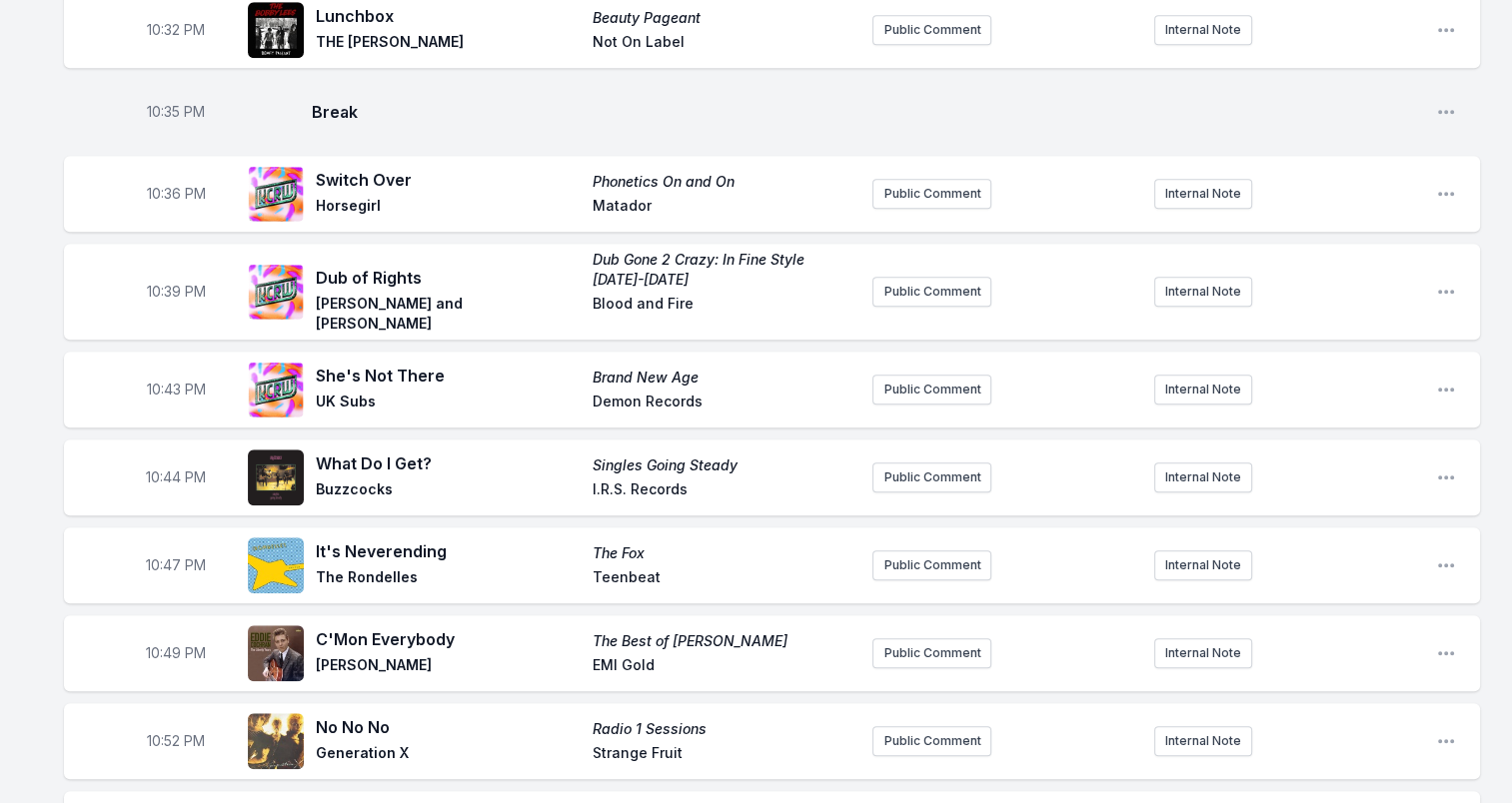 click on "Matador" at bounding box center (725, 208) 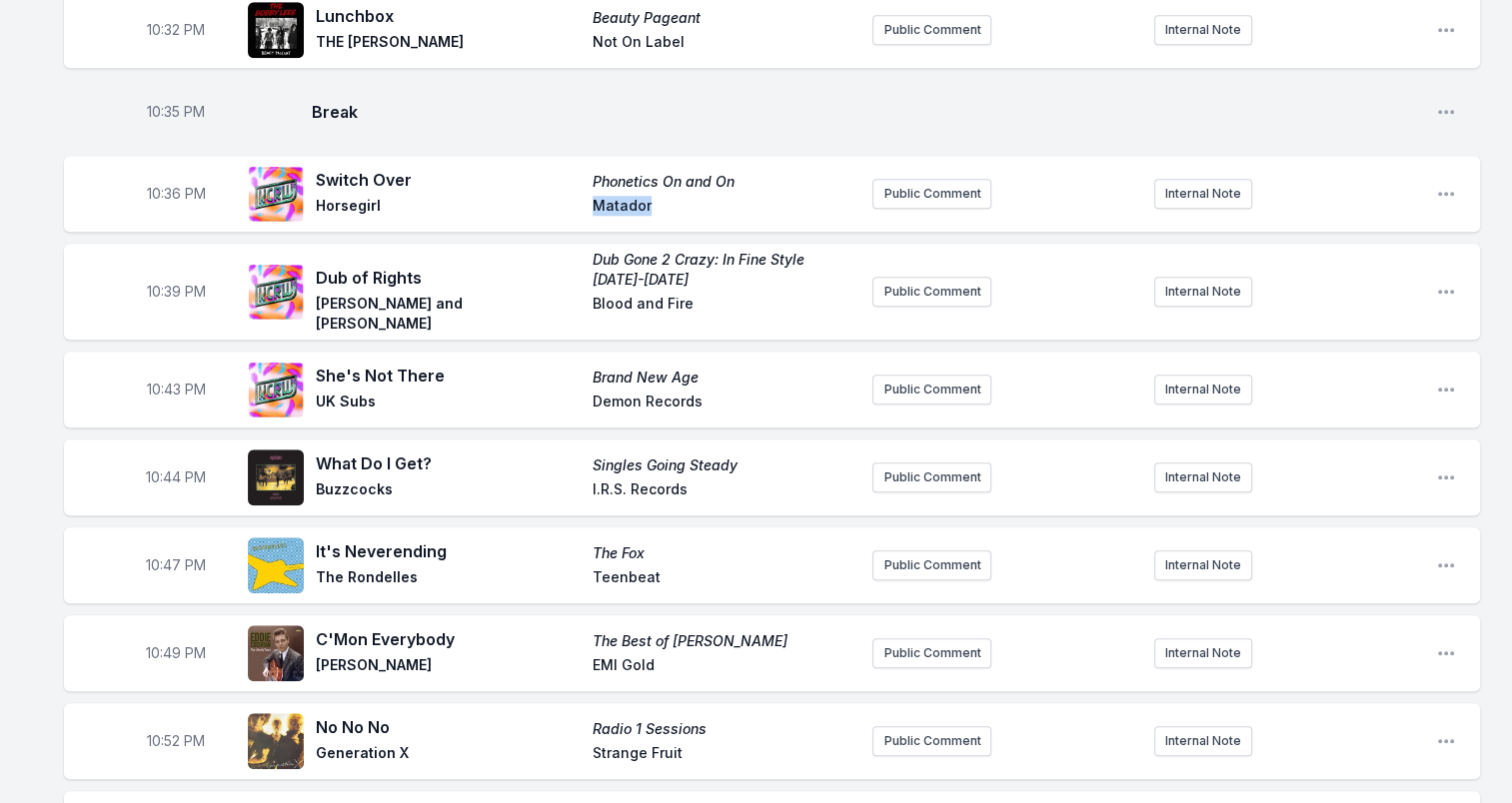 click on "Matador" at bounding box center (725, 208) 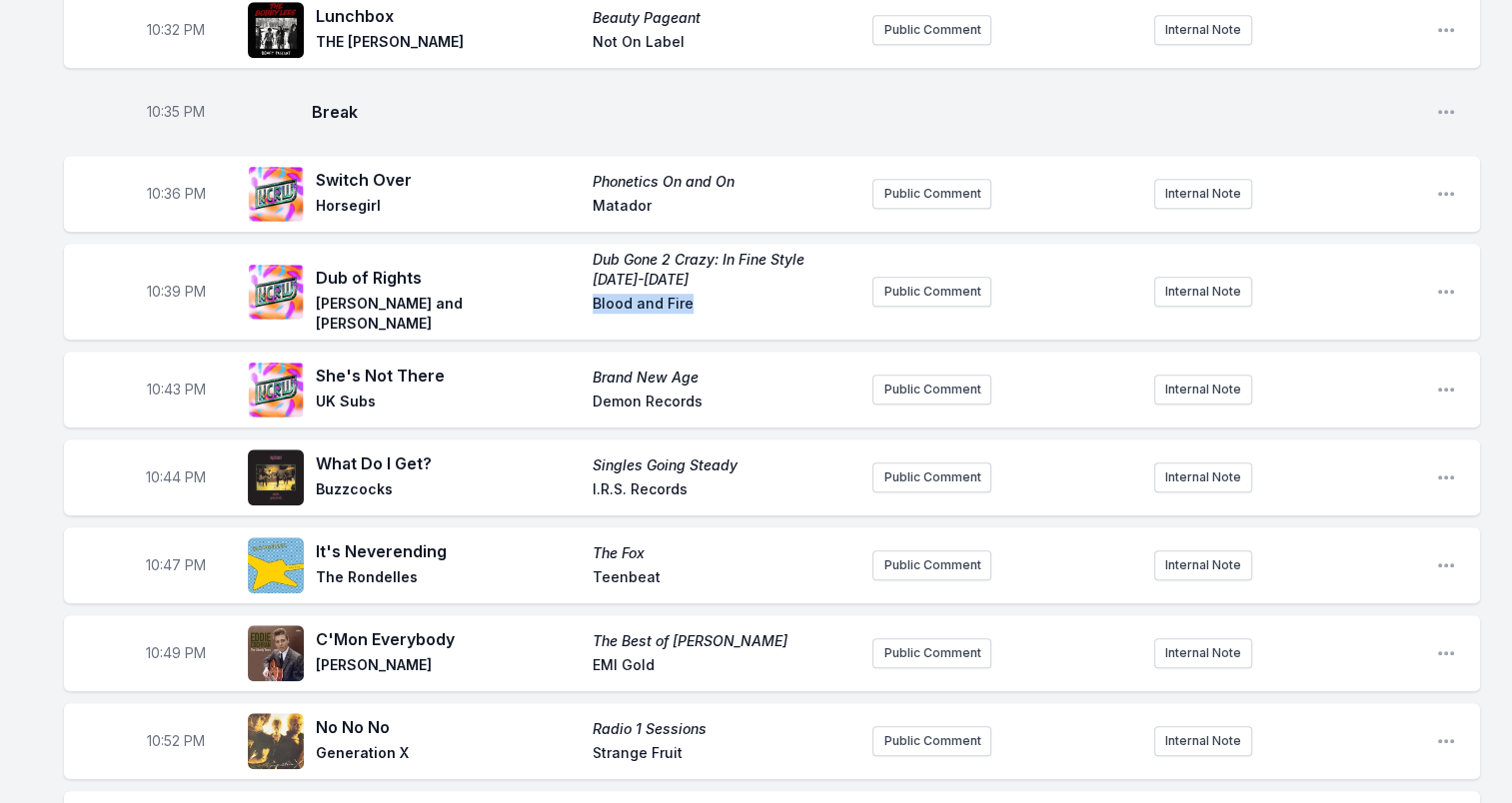 drag, startPoint x: 597, startPoint y: 258, endPoint x: 691, endPoint y: 268, distance: 94.53042 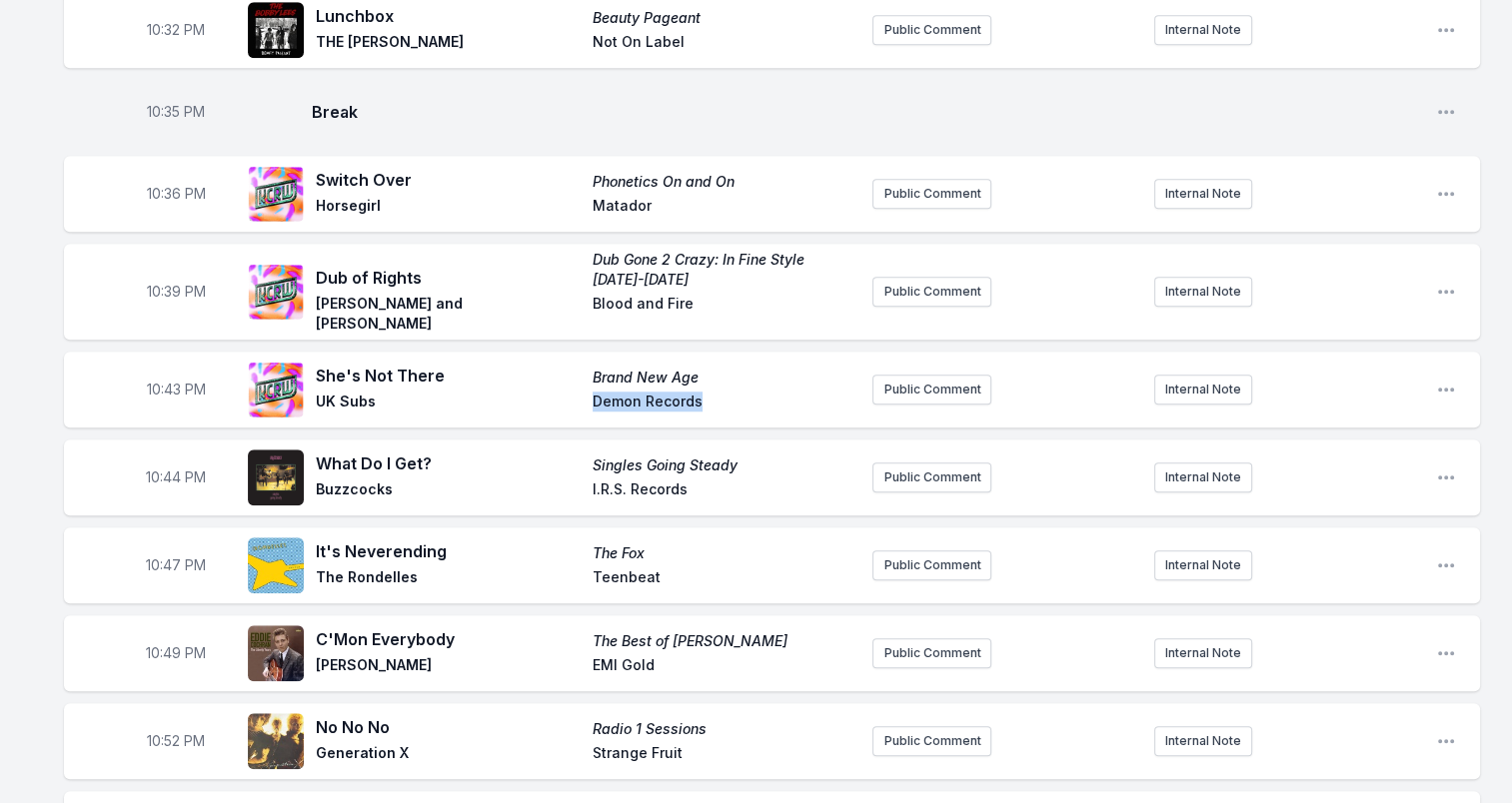 drag, startPoint x: 594, startPoint y: 335, endPoint x: 718, endPoint y: 336, distance: 124.004032 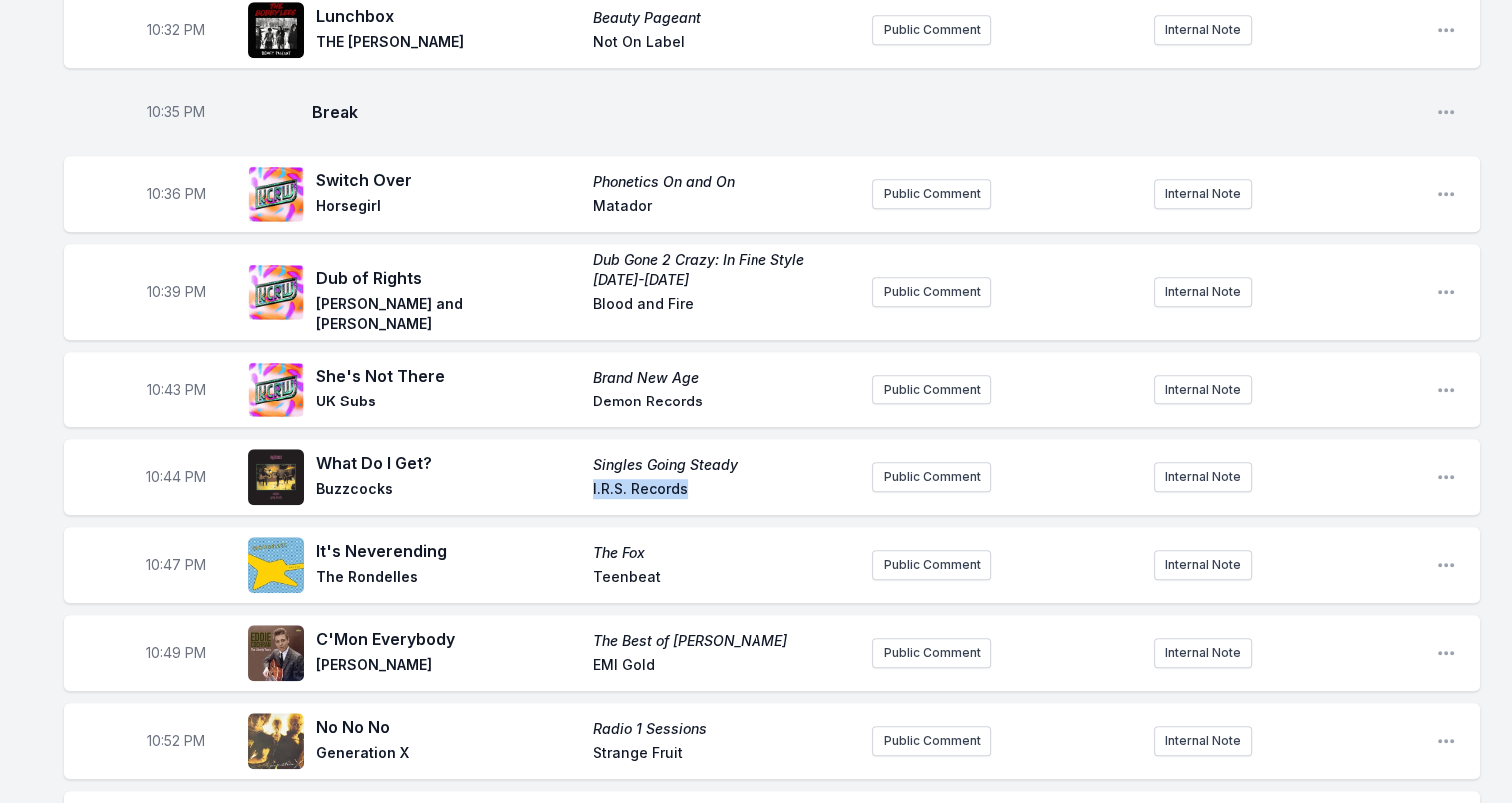 drag, startPoint x: 715, startPoint y: 425, endPoint x: 559, endPoint y: 425, distance: 156 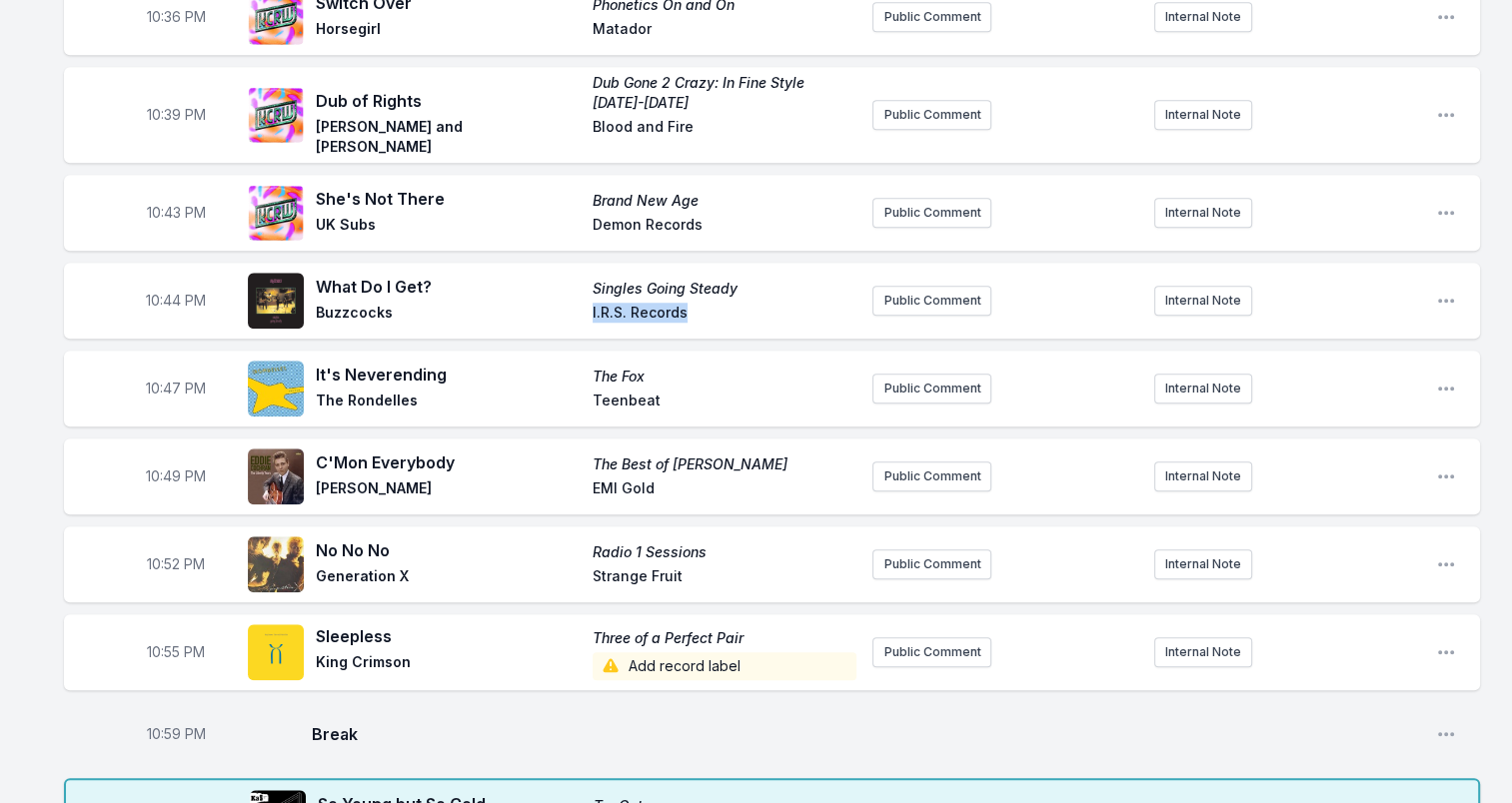 scroll, scrollTop: 1698, scrollLeft: 0, axis: vertical 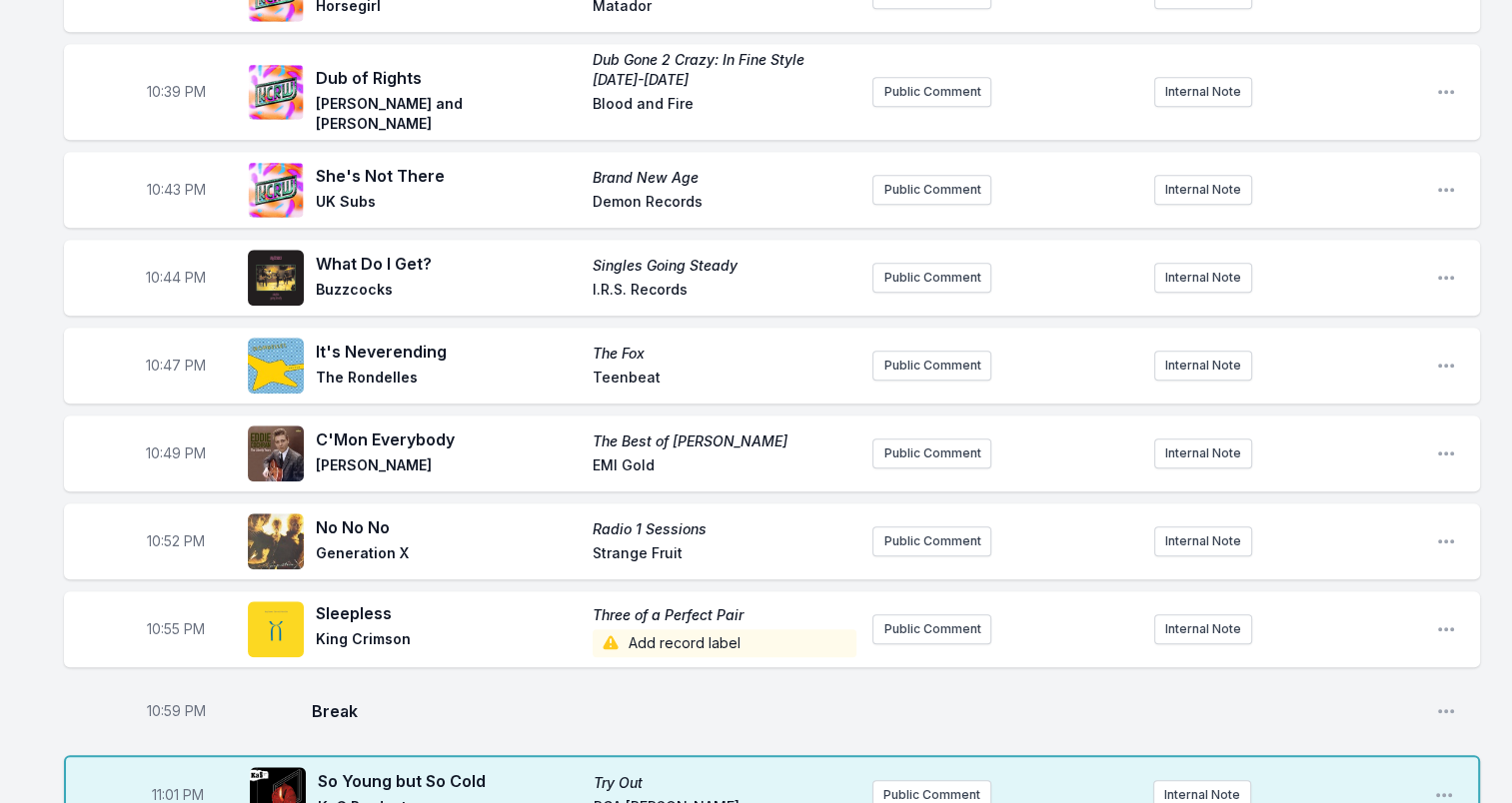 click on "Teenbeat" at bounding box center (725, 380) 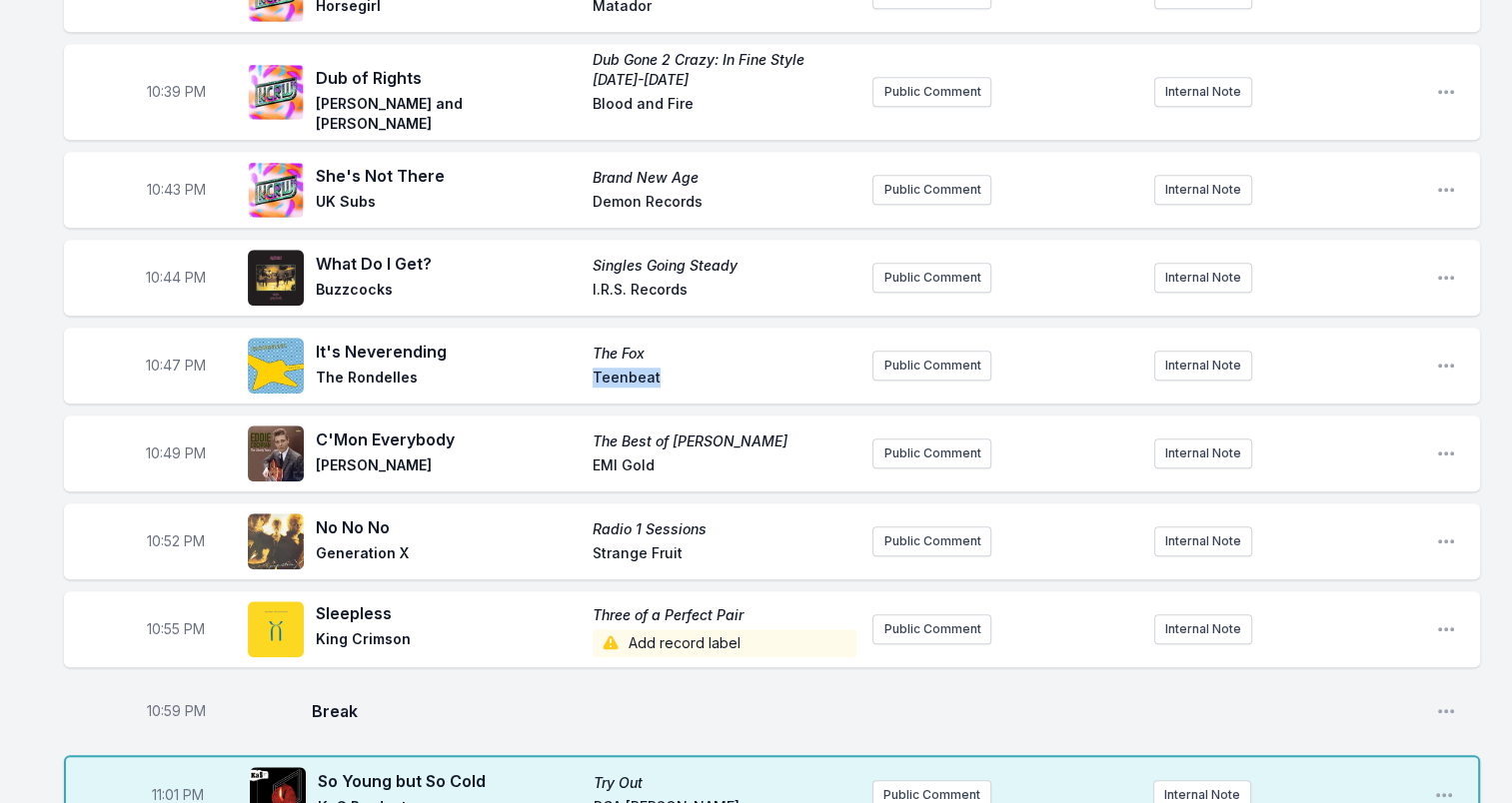 click on "Teenbeat" at bounding box center [725, 380] 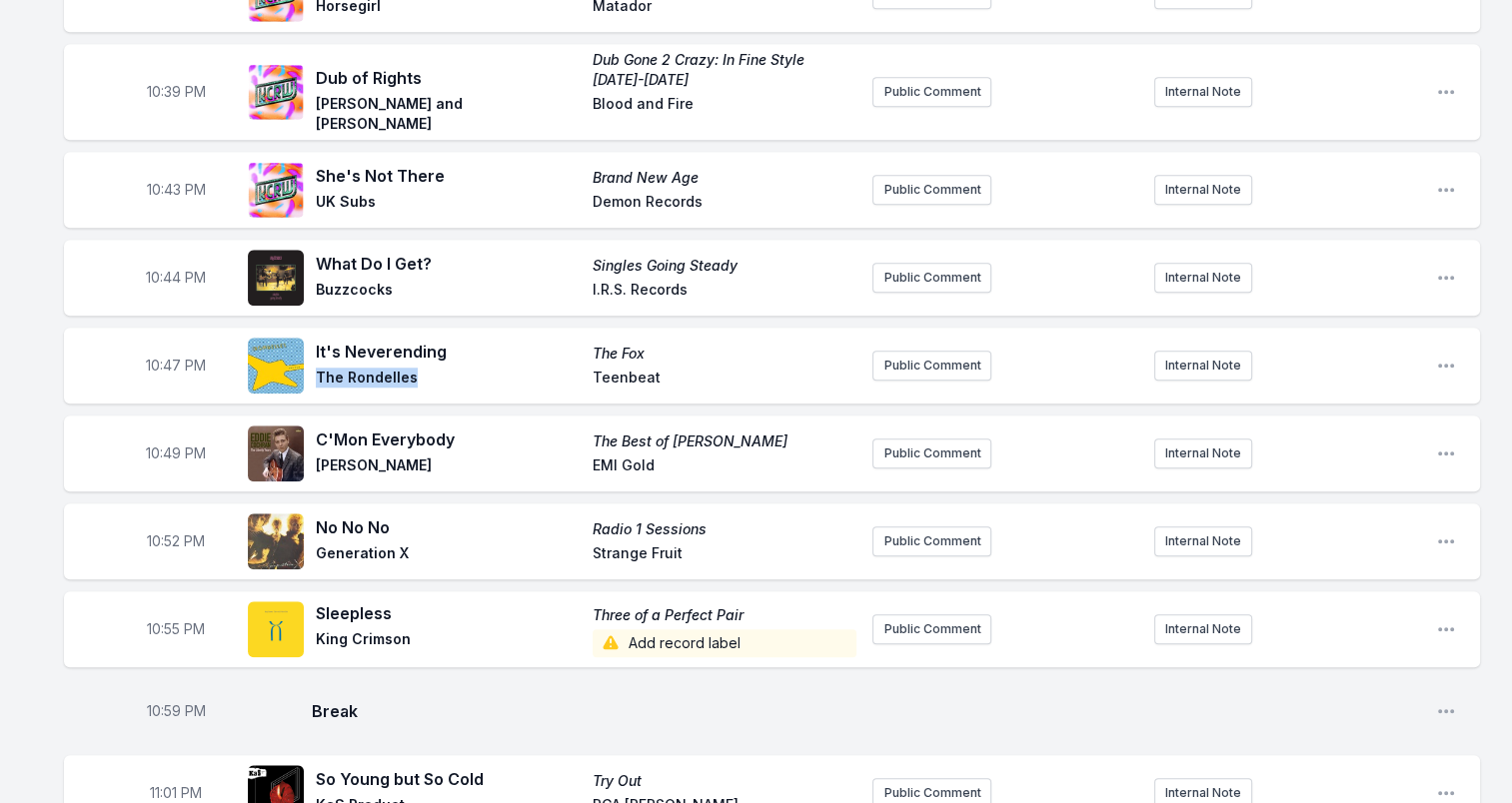 drag, startPoint x: 318, startPoint y: 311, endPoint x: 419, endPoint y: 312, distance: 101.00495 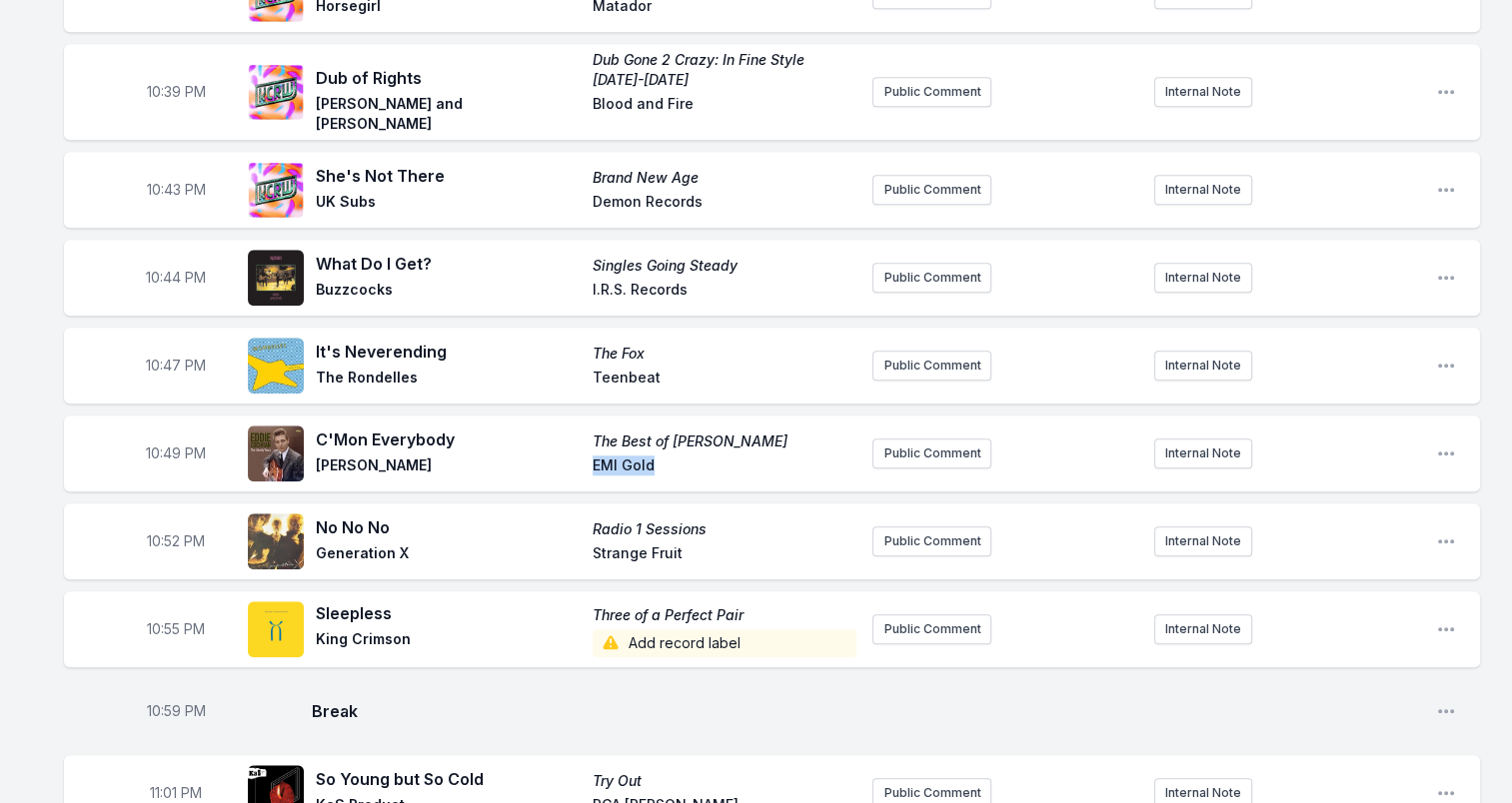drag, startPoint x: 671, startPoint y: 400, endPoint x: 569, endPoint y: 402, distance: 102.01961 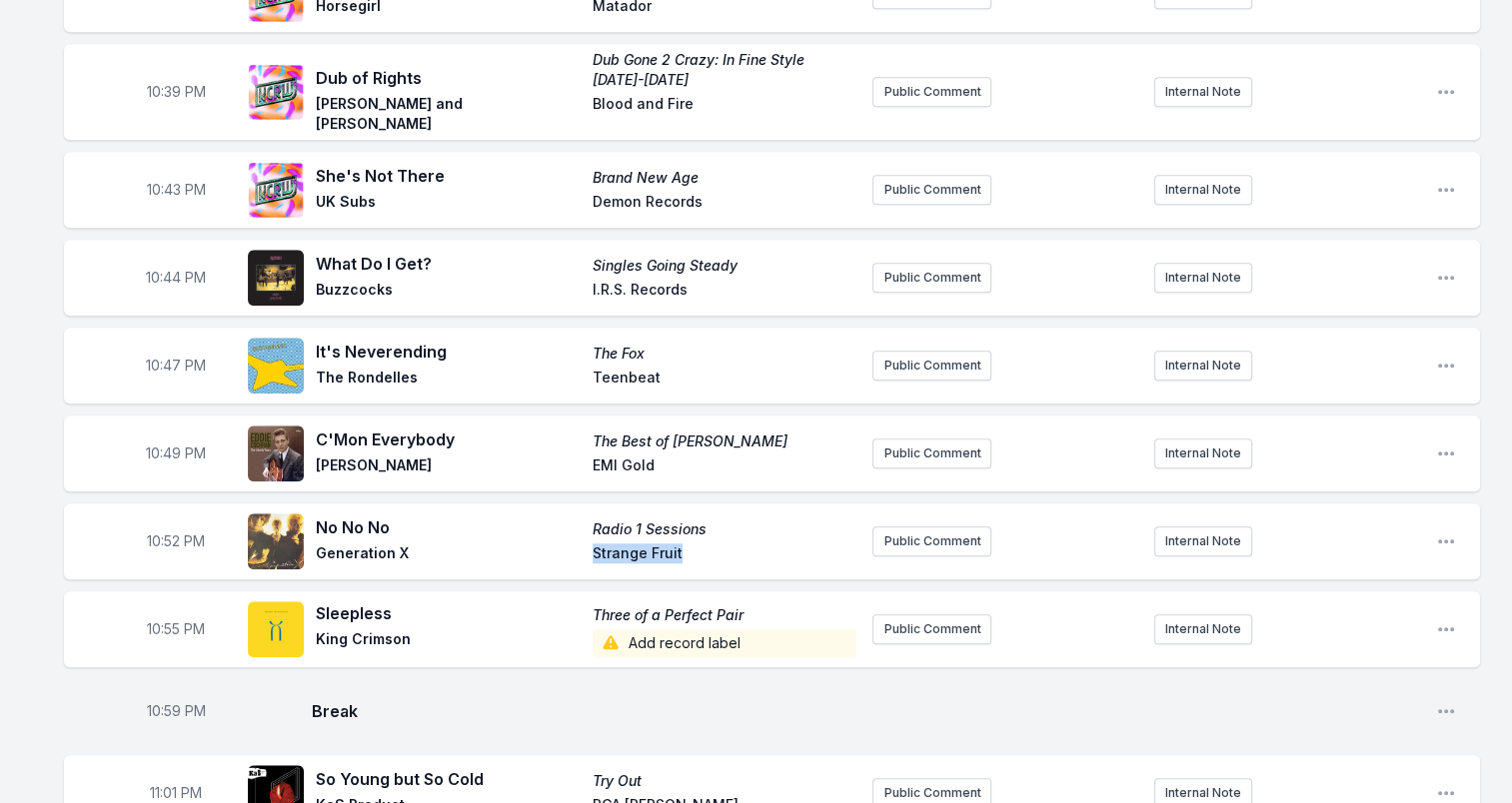 drag, startPoint x: 708, startPoint y: 482, endPoint x: 531, endPoint y: 489, distance: 177.13836 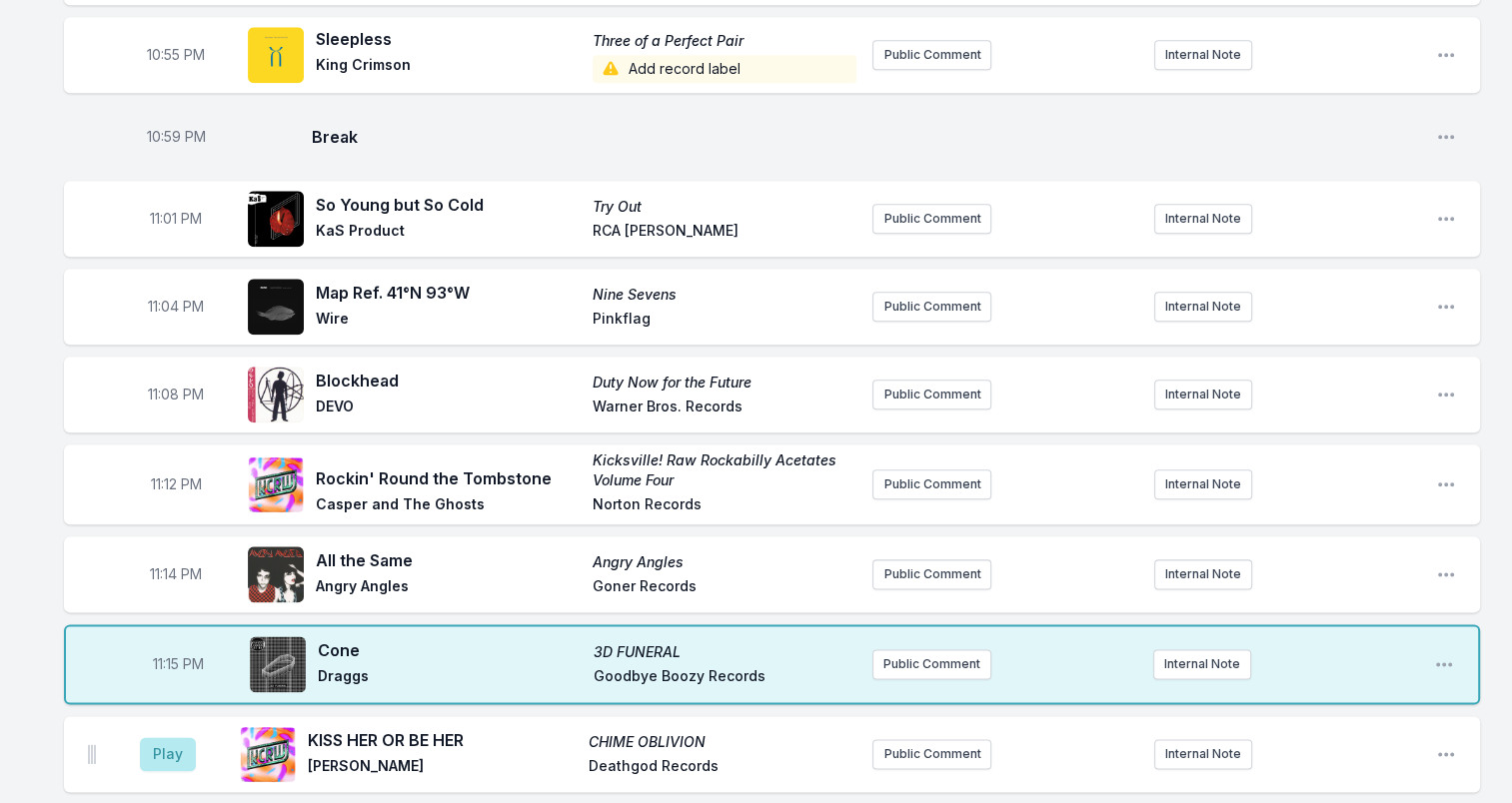 scroll, scrollTop: 2297, scrollLeft: 0, axis: vertical 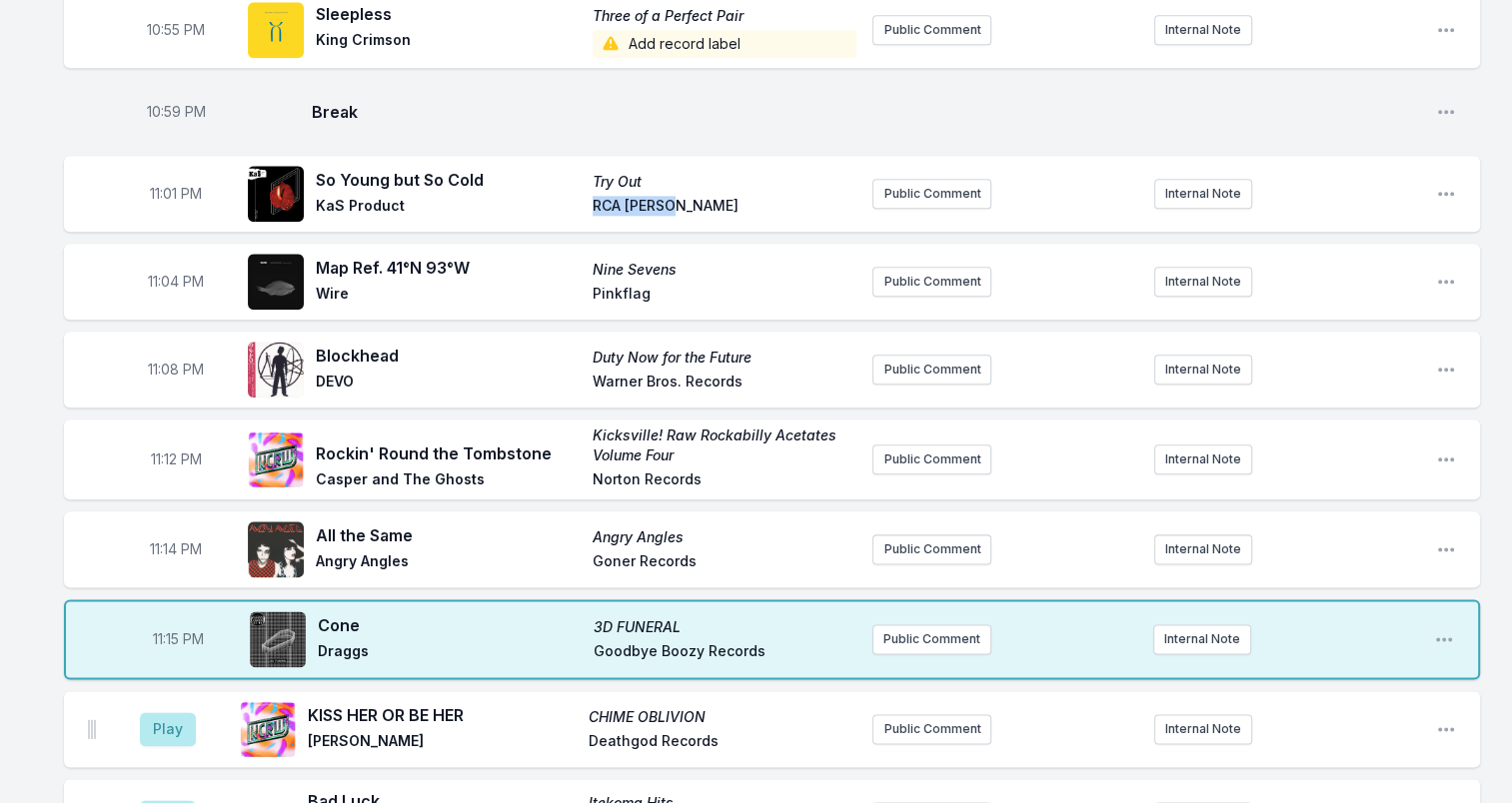 drag, startPoint x: 586, startPoint y: 131, endPoint x: 700, endPoint y: 137, distance: 114.15779 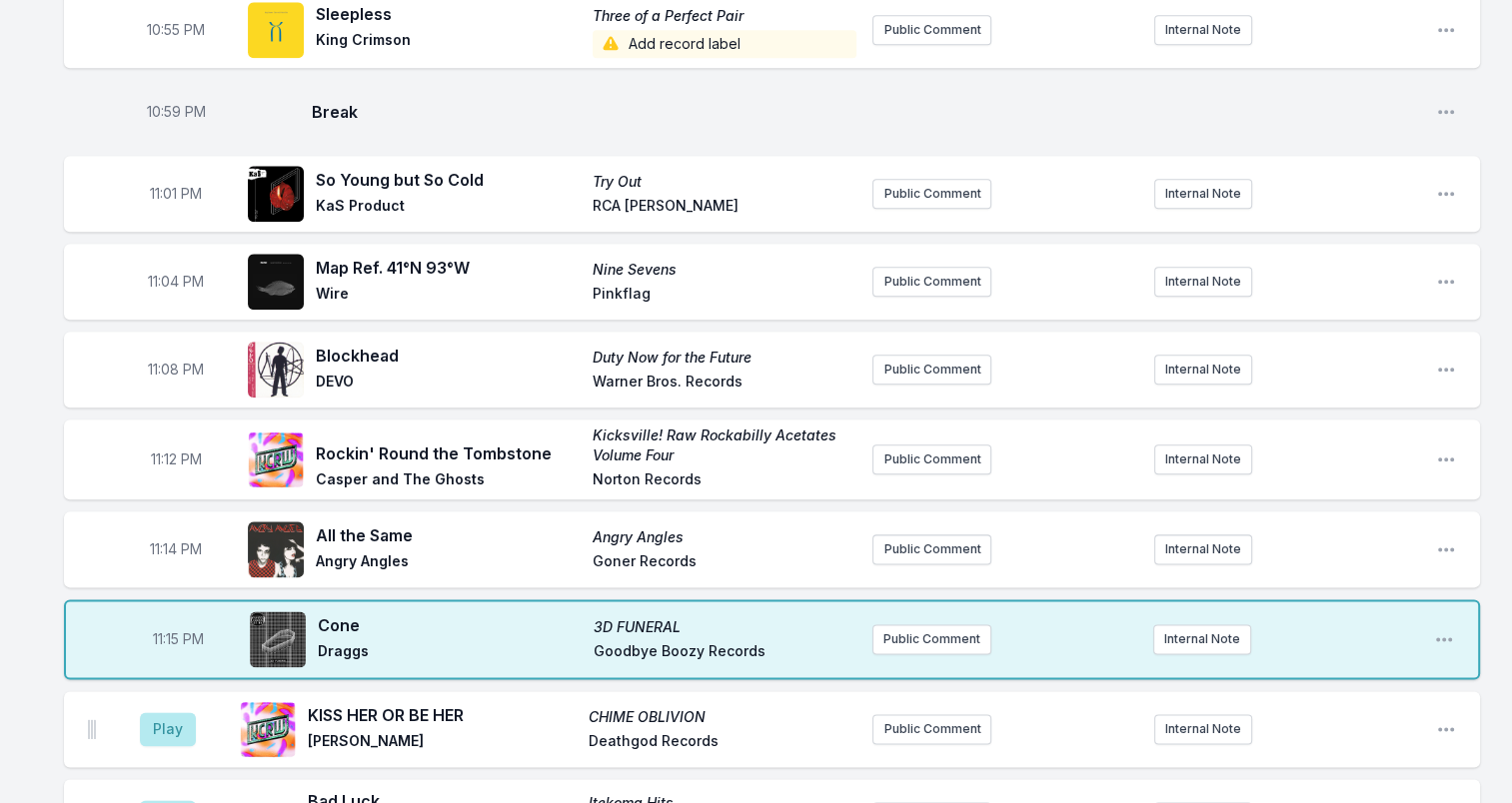 click on "Pinkflag" at bounding box center (725, 296) 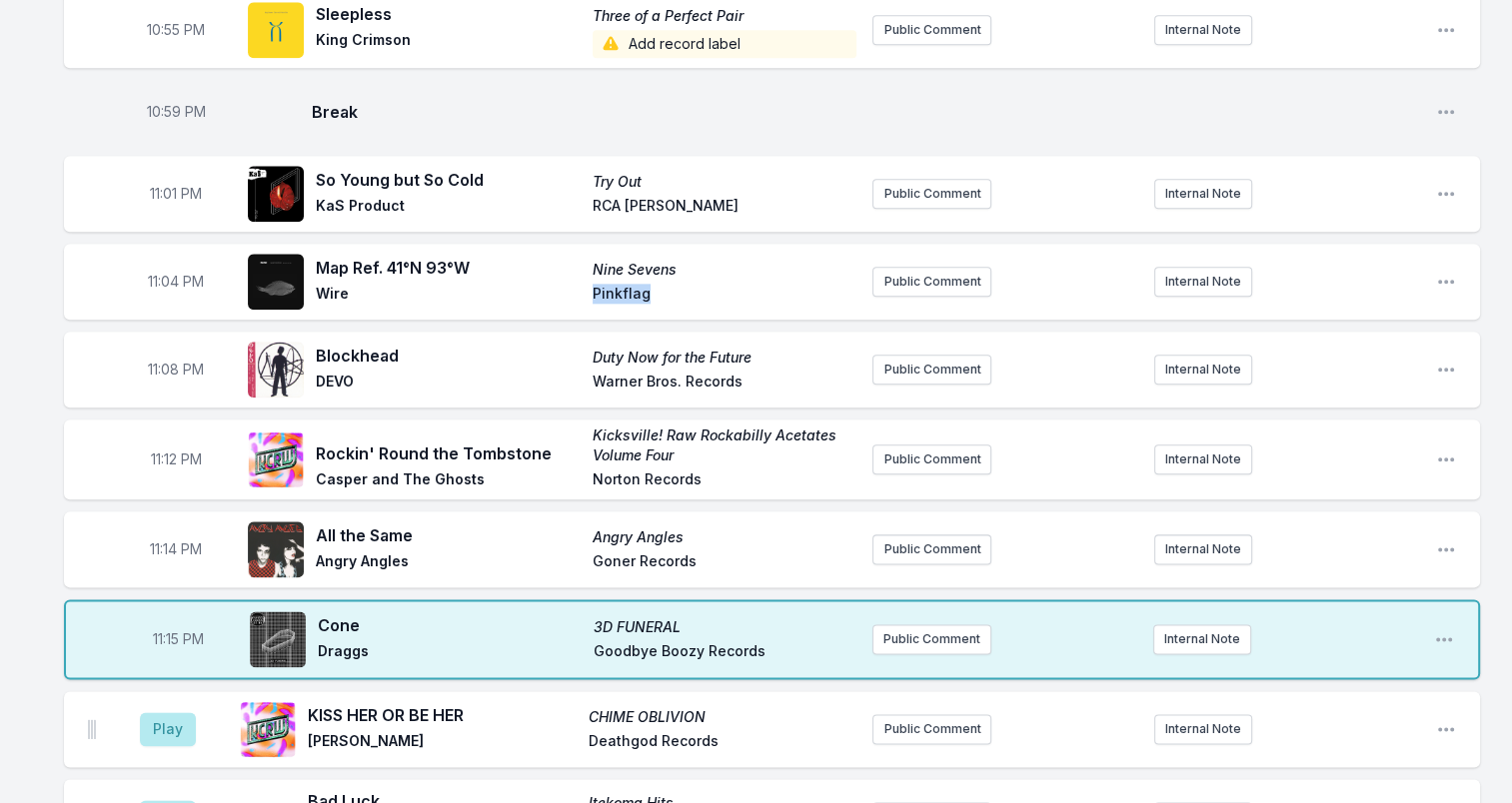 click on "Pinkflag" at bounding box center [725, 296] 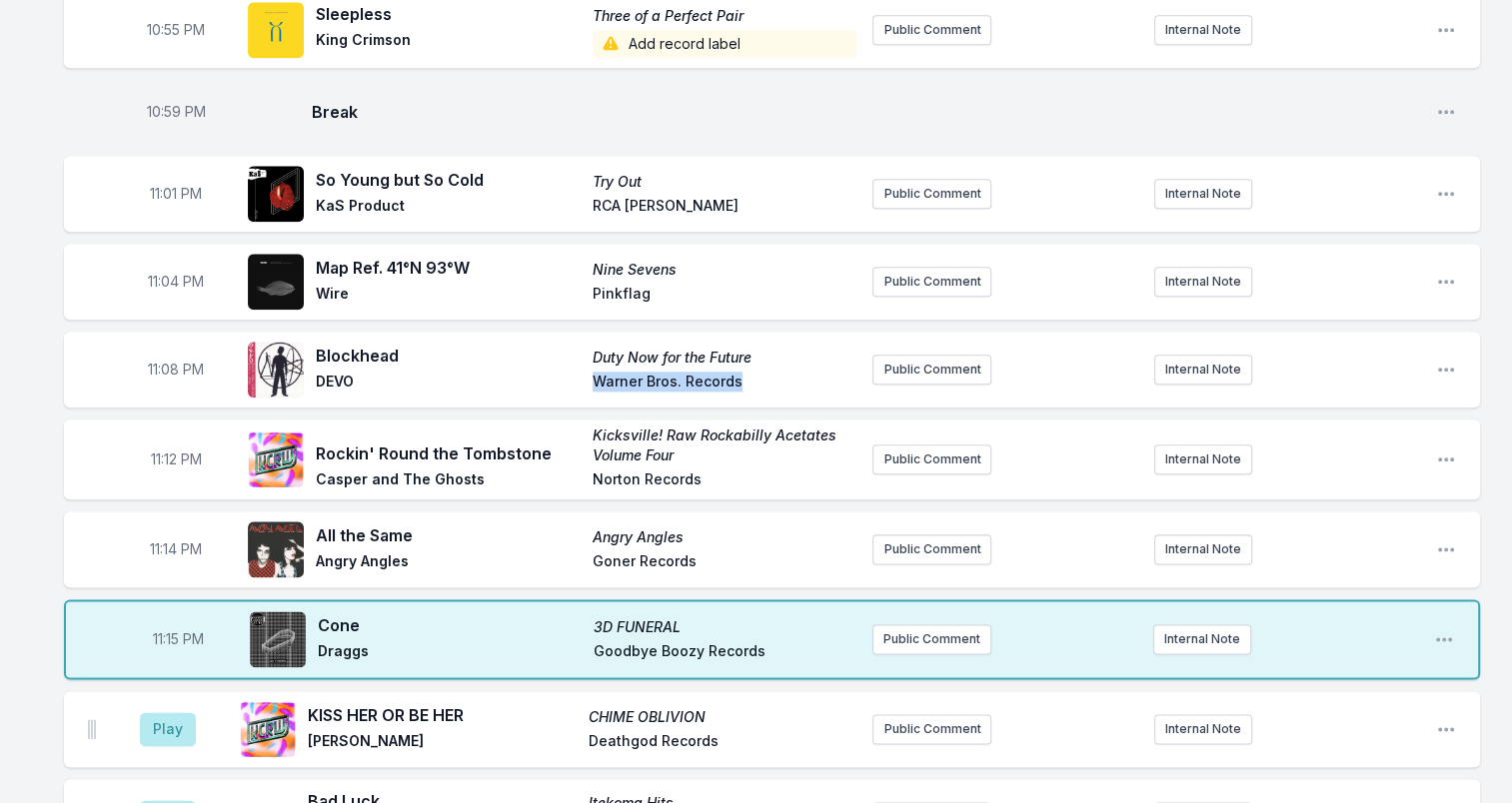 drag, startPoint x: 564, startPoint y: 316, endPoint x: 780, endPoint y: 317, distance: 216.0023 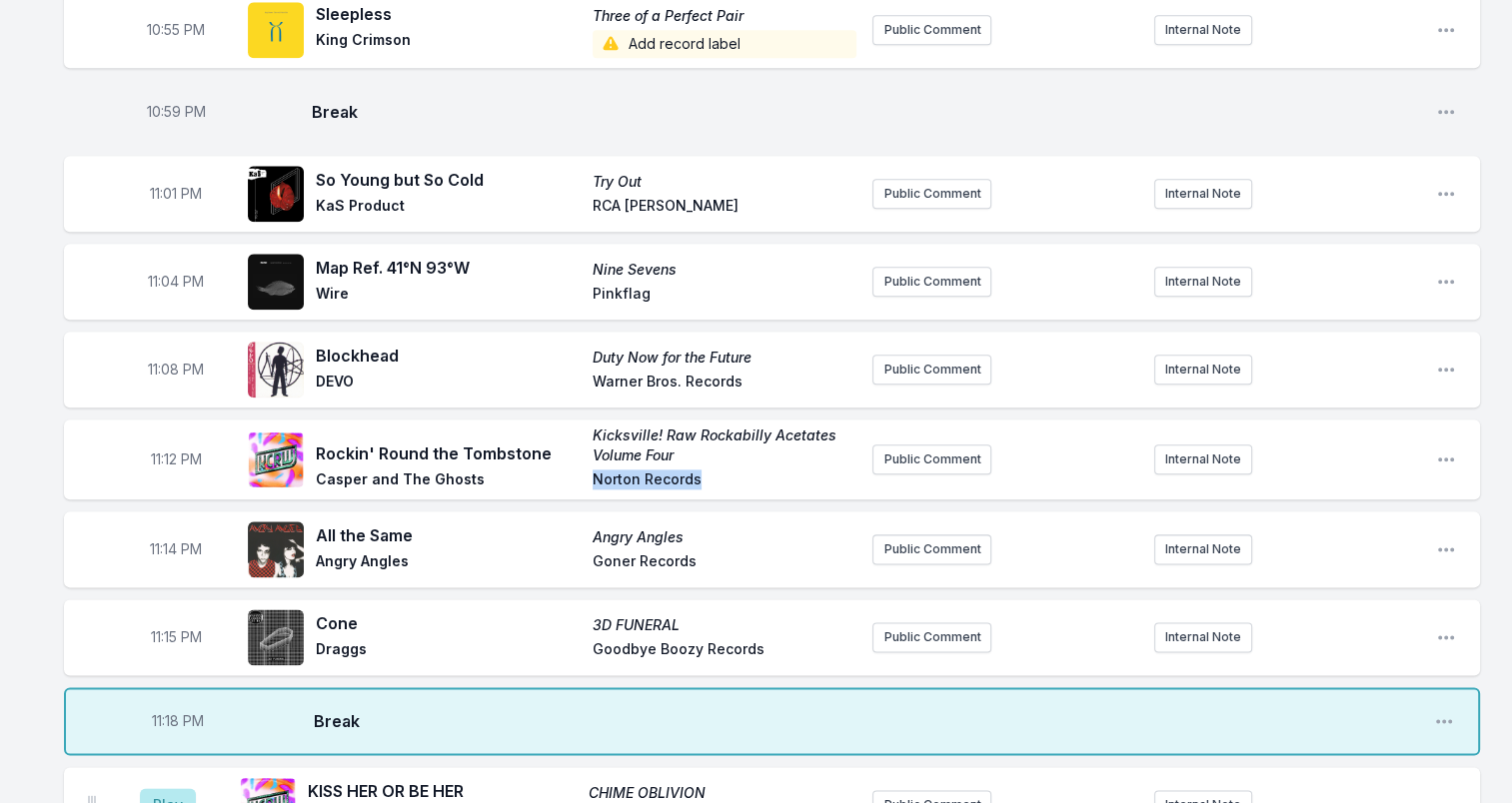drag, startPoint x: 744, startPoint y: 410, endPoint x: 574, endPoint y: 422, distance: 170.423 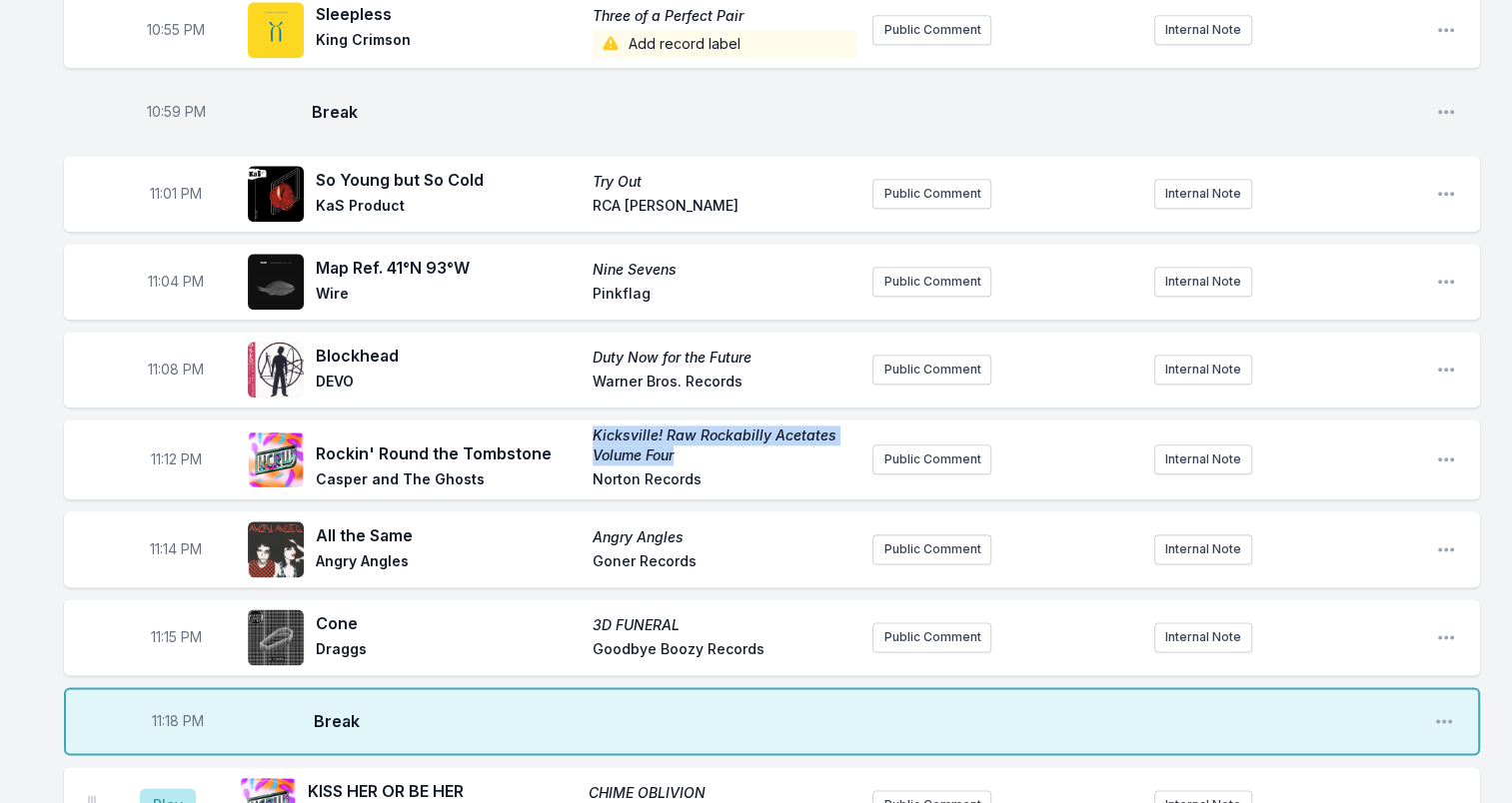 drag, startPoint x: 628, startPoint y: 376, endPoint x: 704, endPoint y: 395, distance: 78.339007 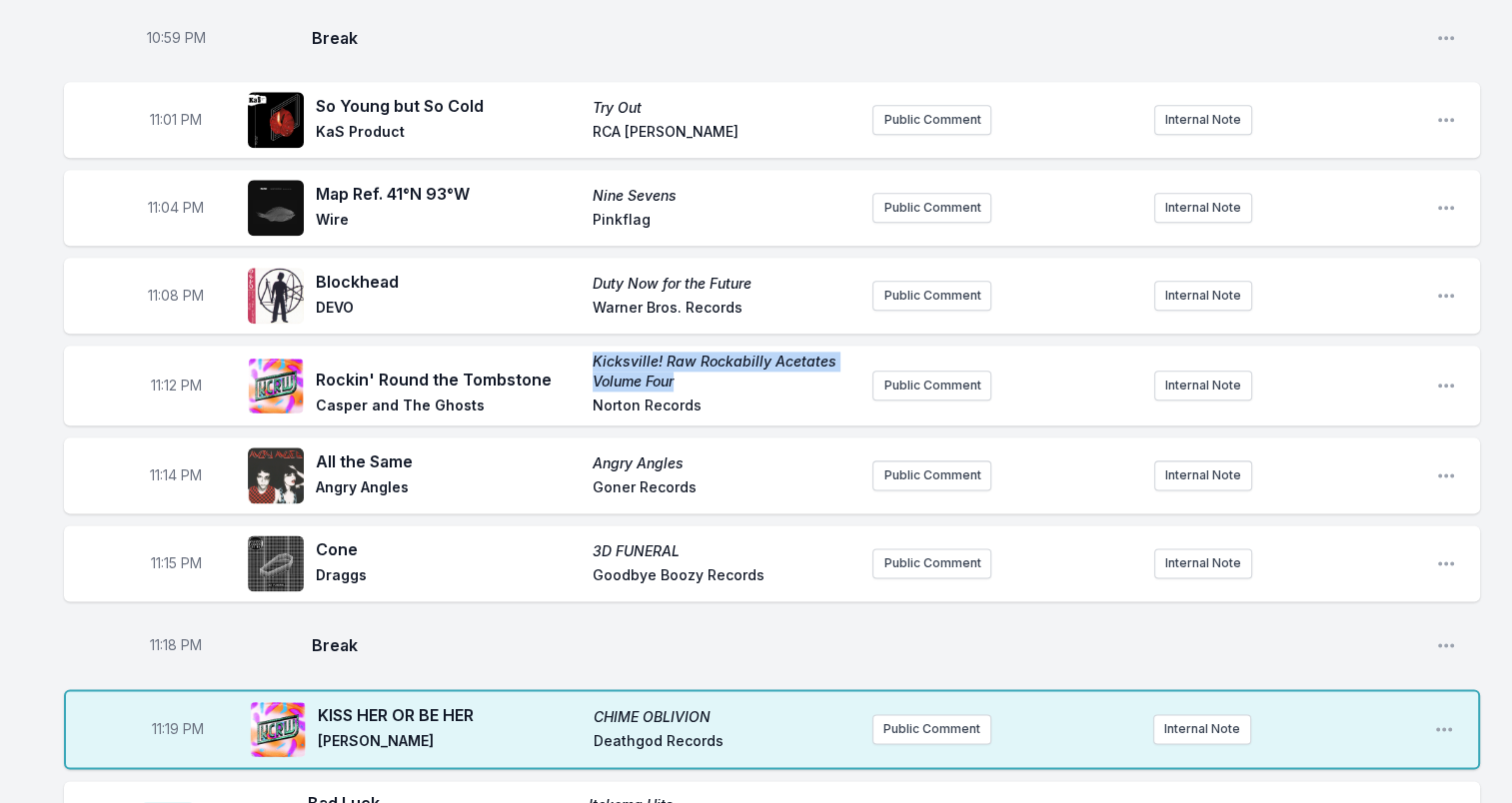 scroll, scrollTop: 2397, scrollLeft: 0, axis: vertical 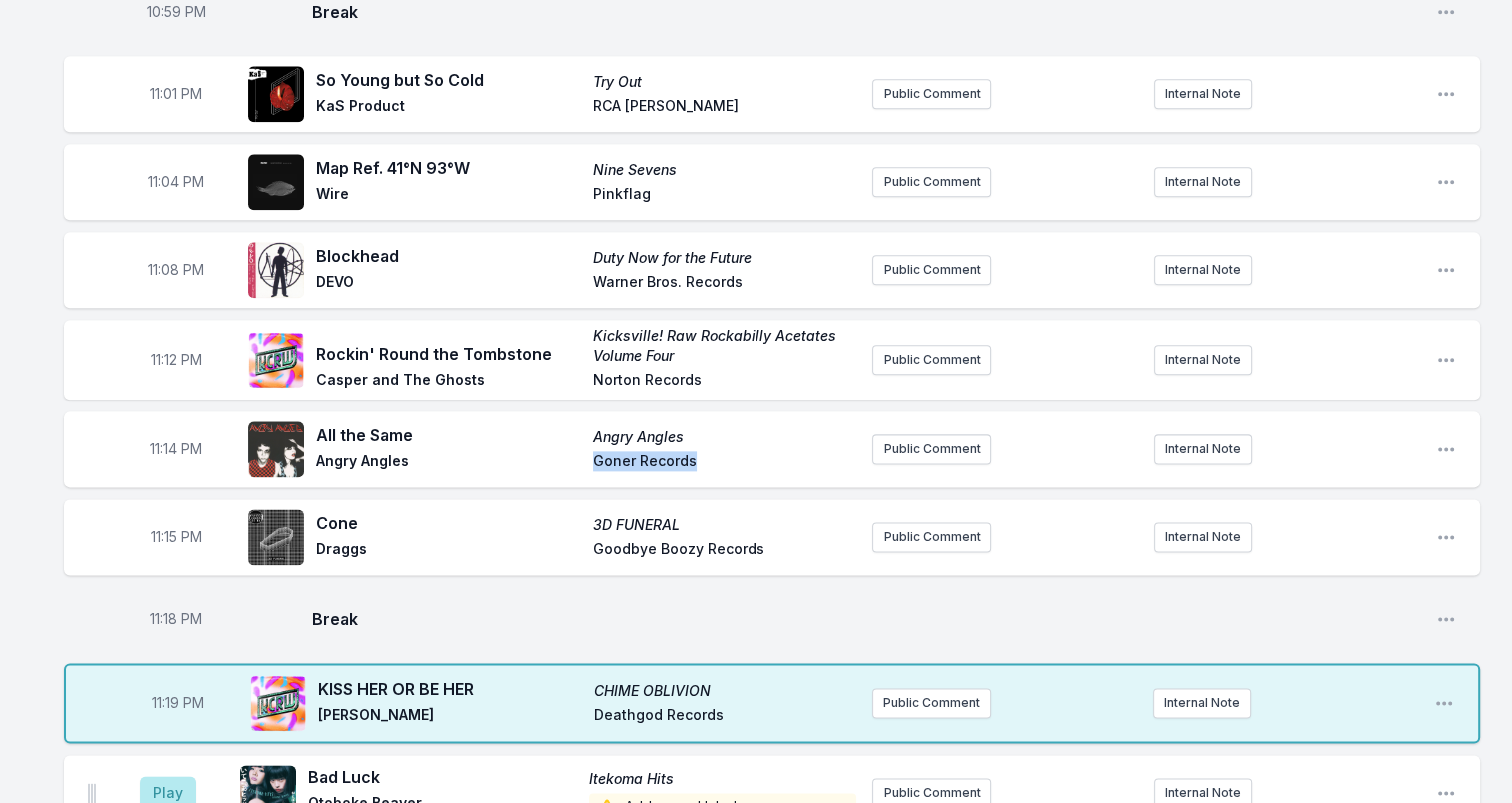 drag, startPoint x: 719, startPoint y: 402, endPoint x: 524, endPoint y: 400, distance: 195.01026 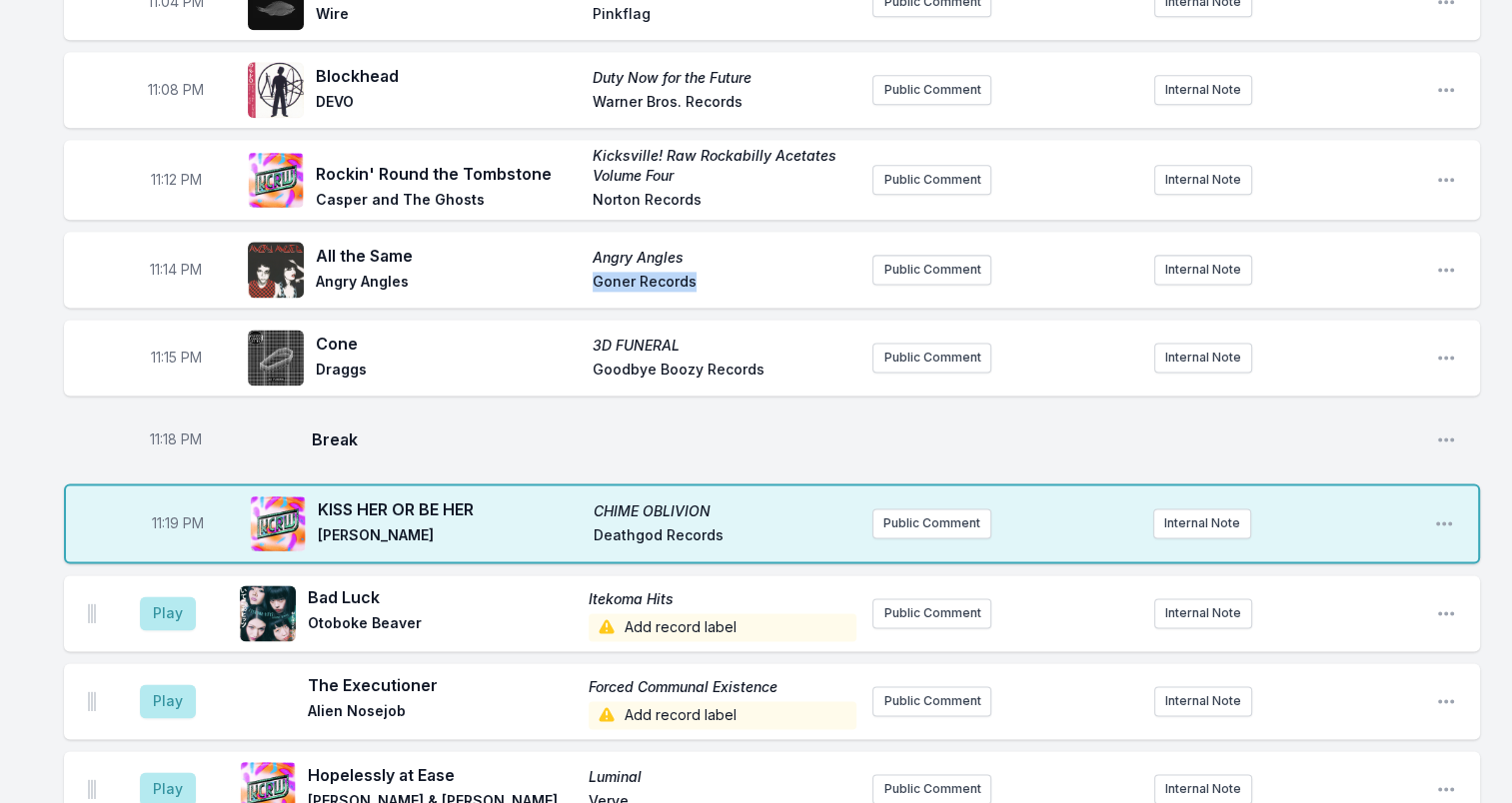 scroll, scrollTop: 2697, scrollLeft: 0, axis: vertical 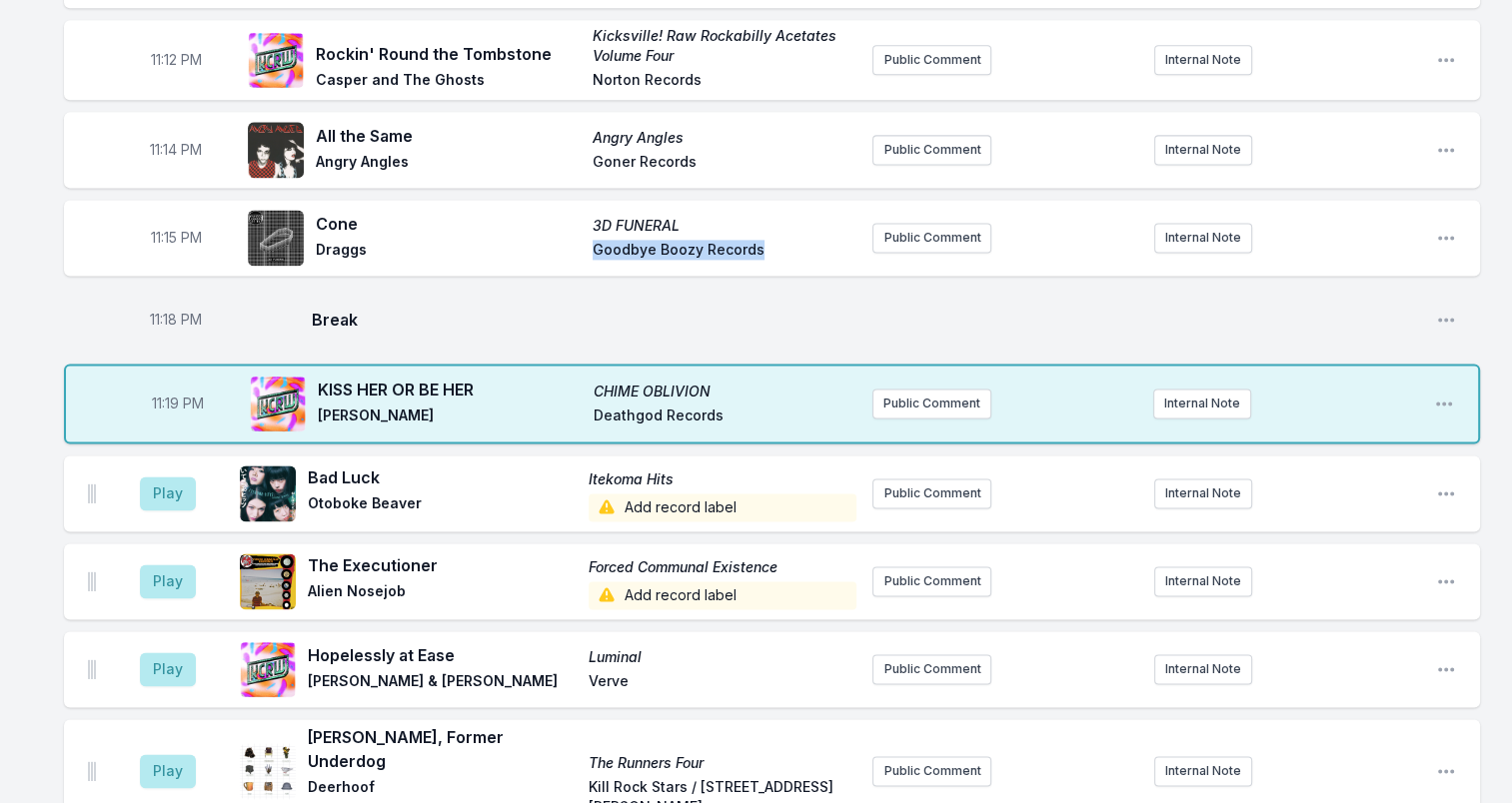 drag, startPoint x: 746, startPoint y: 191, endPoint x: 540, endPoint y: 196, distance: 206.06067 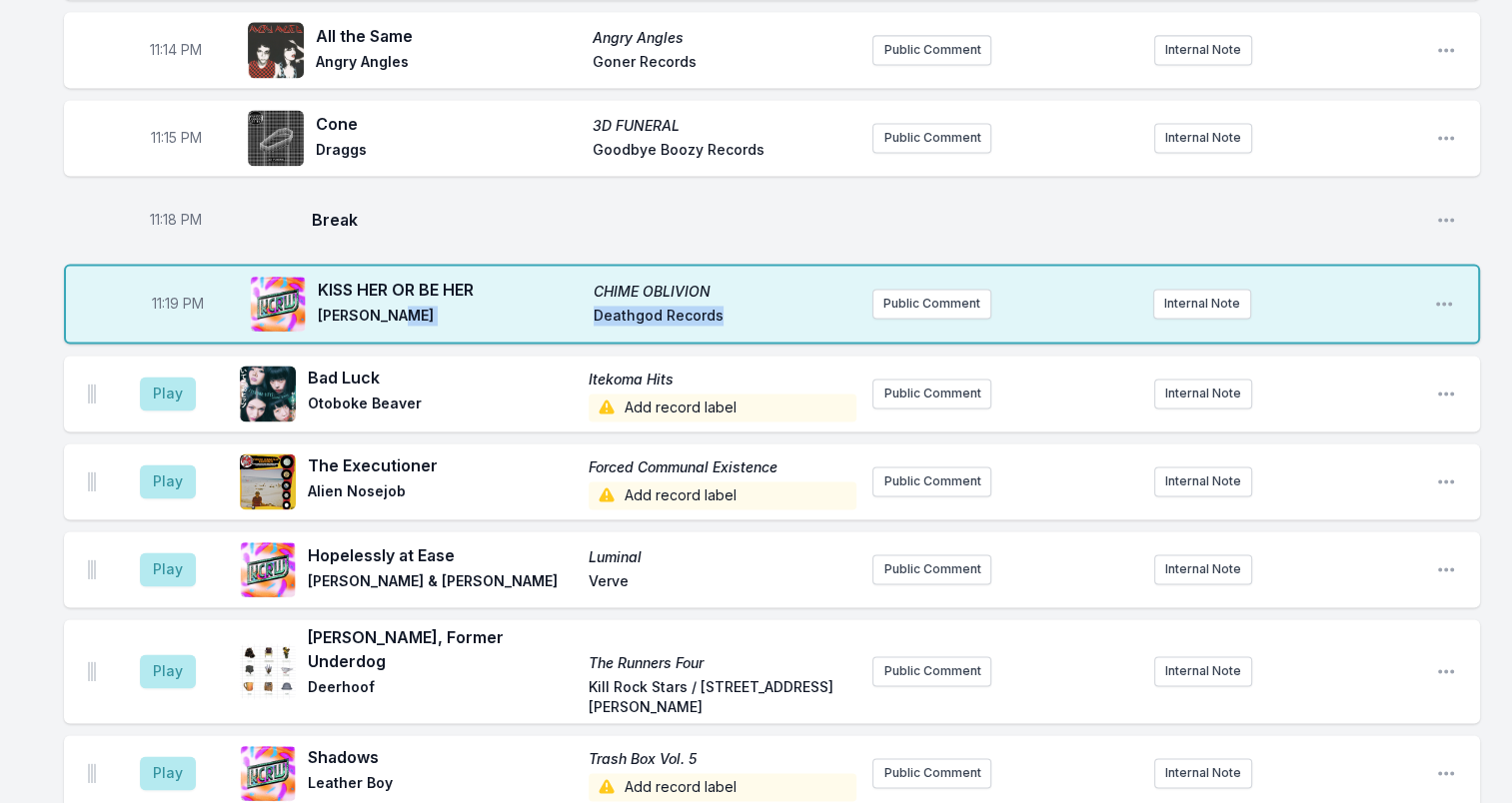 drag, startPoint x: 726, startPoint y: 255, endPoint x: 507, endPoint y: 250, distance: 219.05707 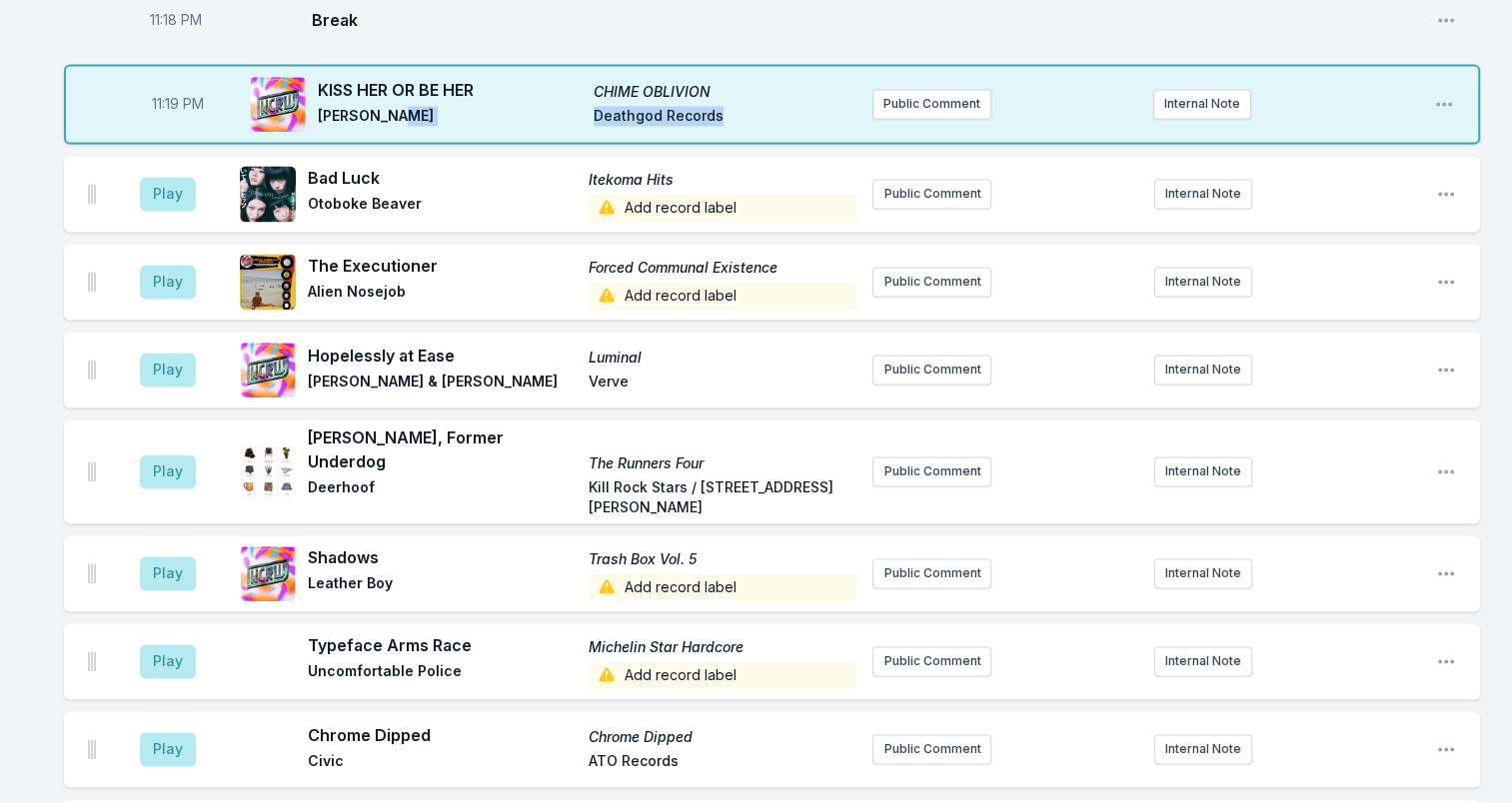 scroll, scrollTop: 3096, scrollLeft: 0, axis: vertical 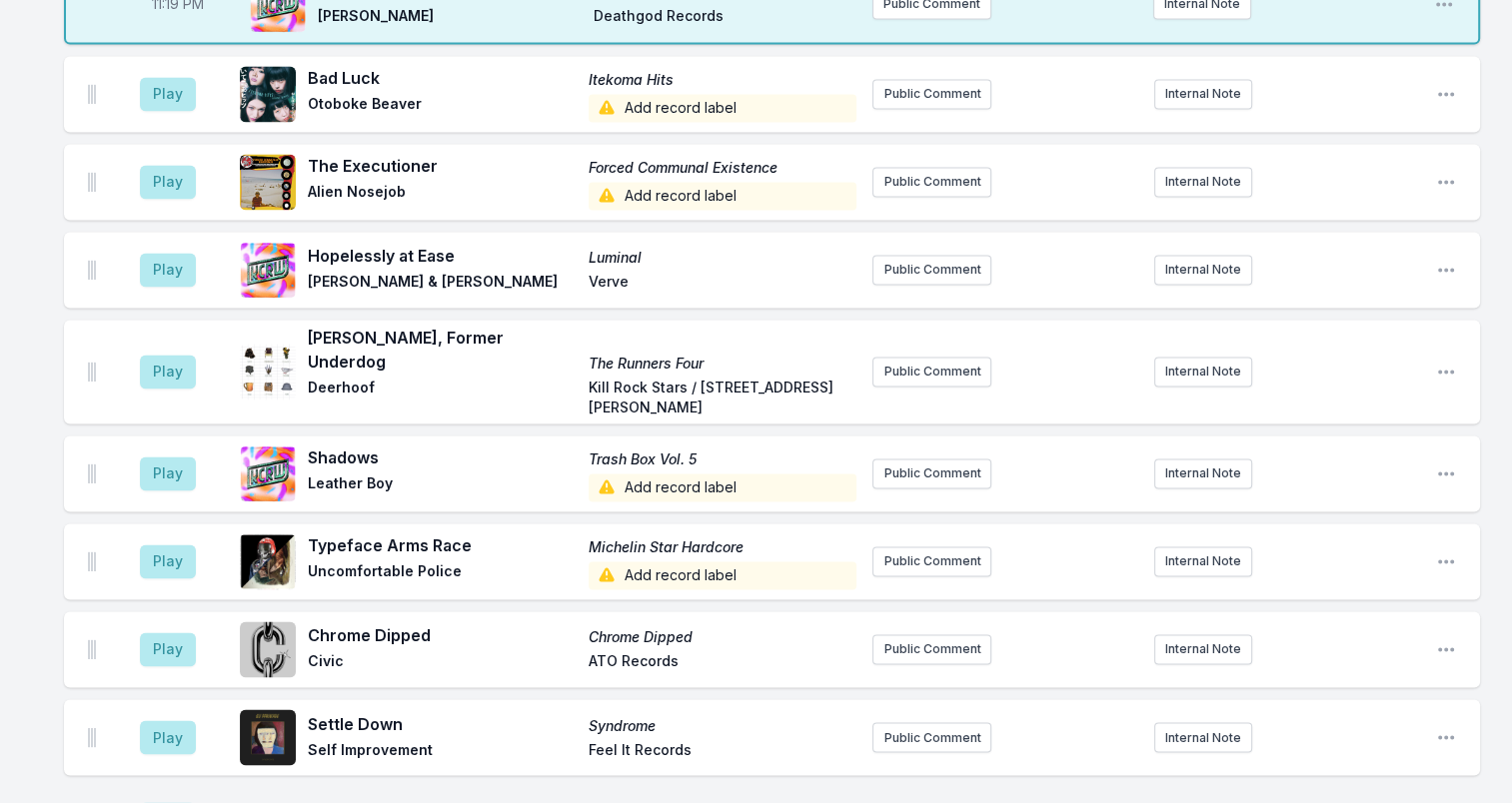 click on "Verve" at bounding box center [723, 284] 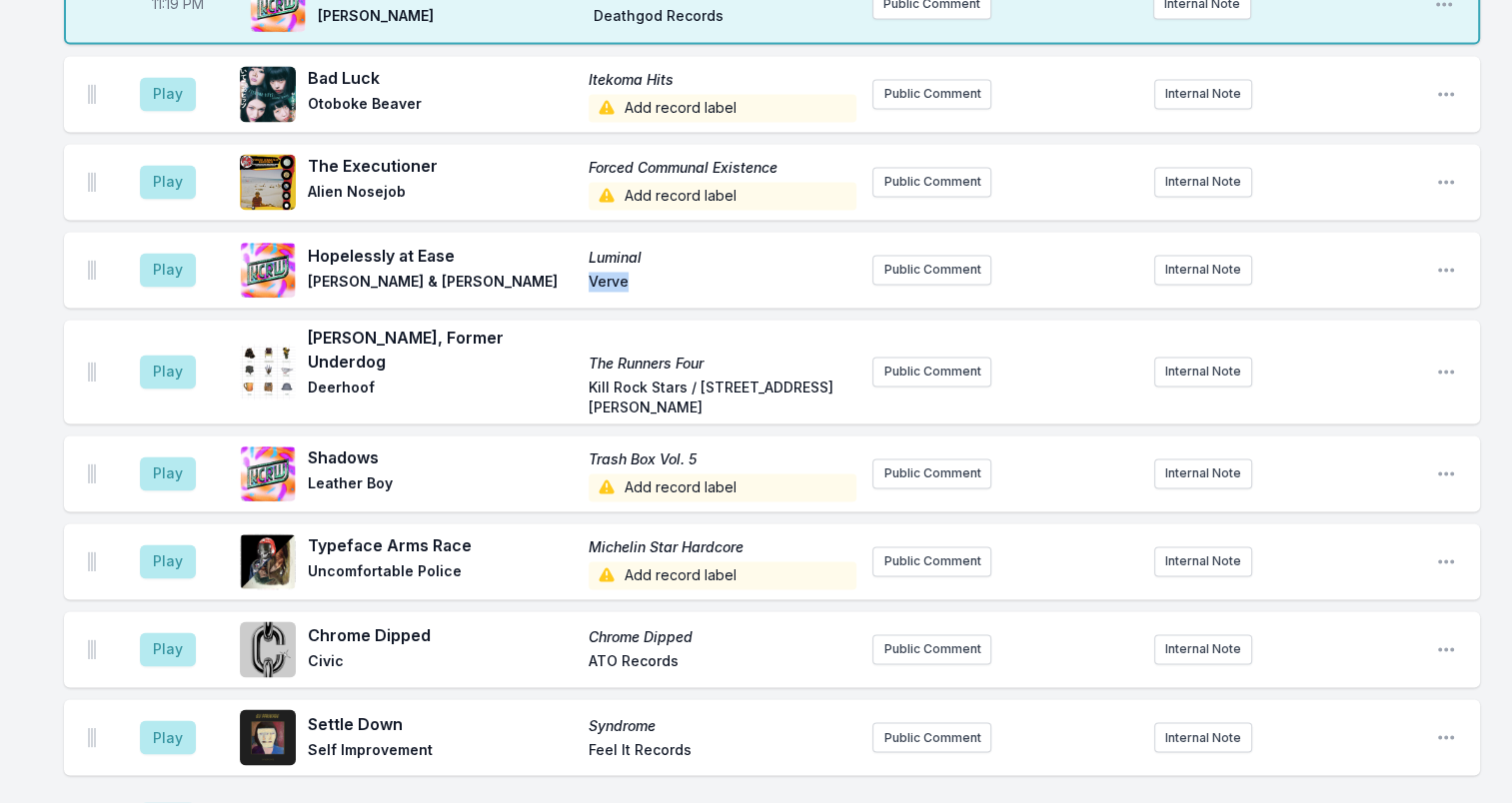 click on "Verve" at bounding box center [723, 284] 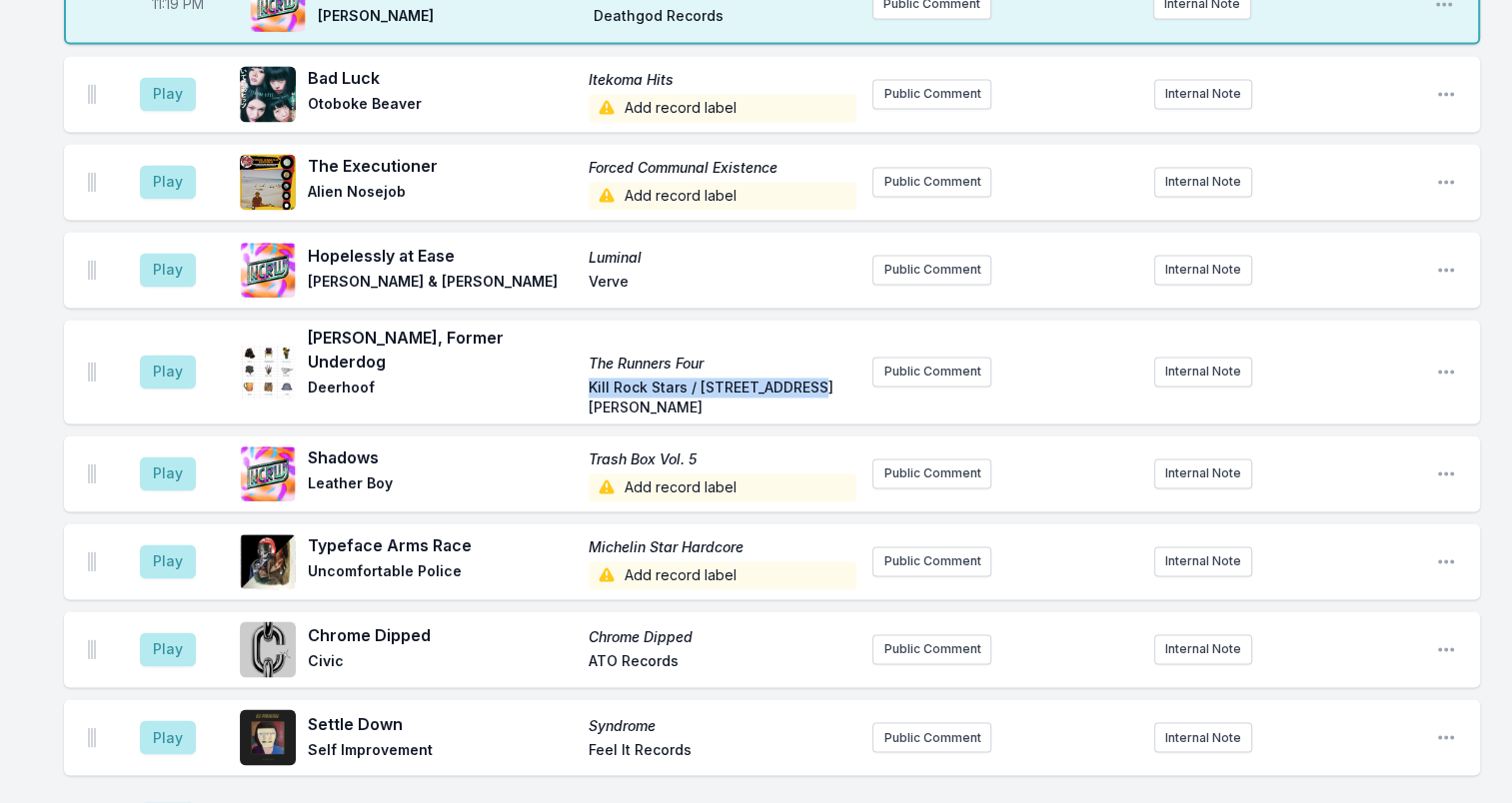 drag, startPoint x: 807, startPoint y: 304, endPoint x: 548, endPoint y: 305, distance: 259.00193 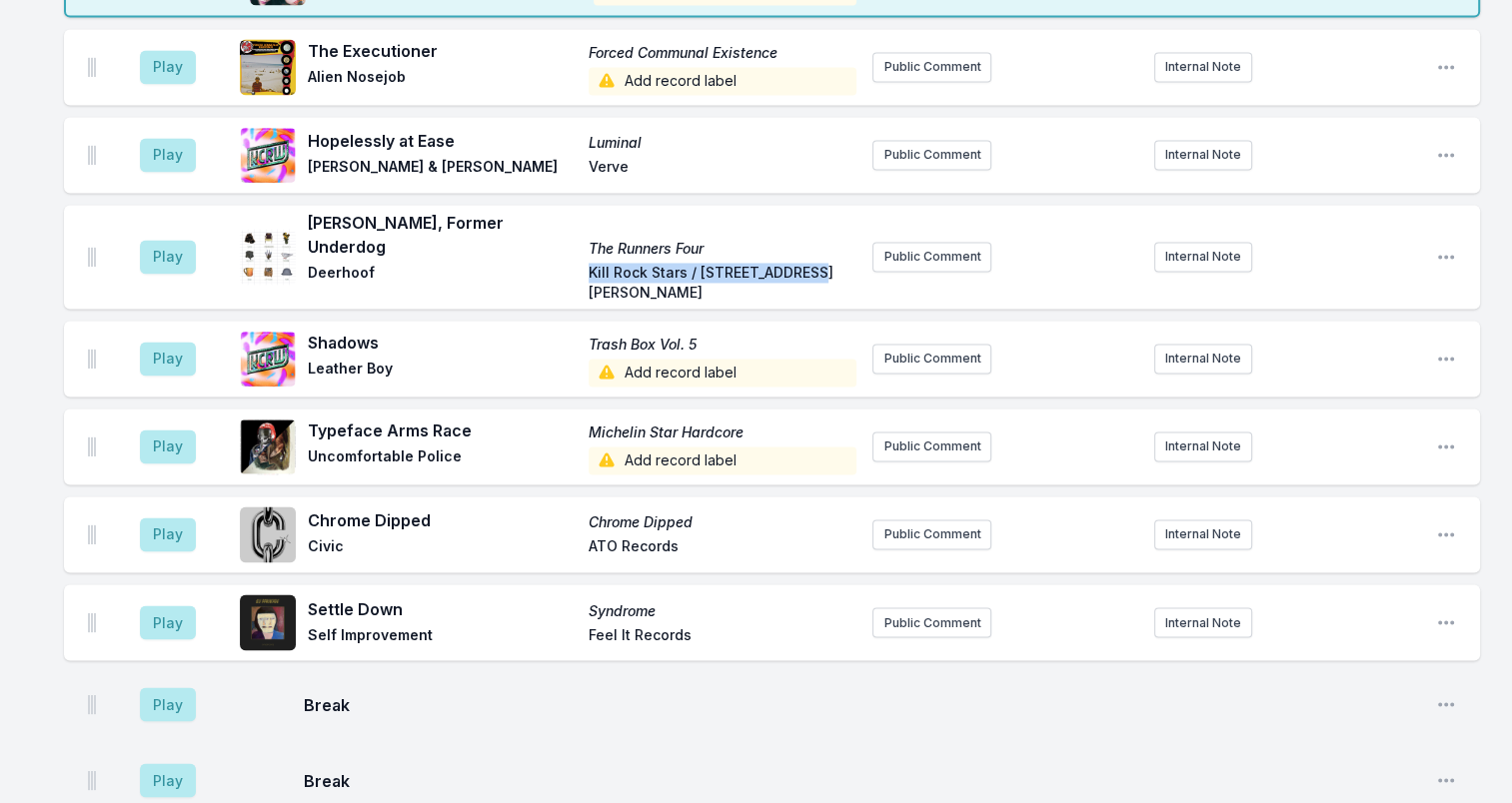 scroll, scrollTop: 3196, scrollLeft: 0, axis: vertical 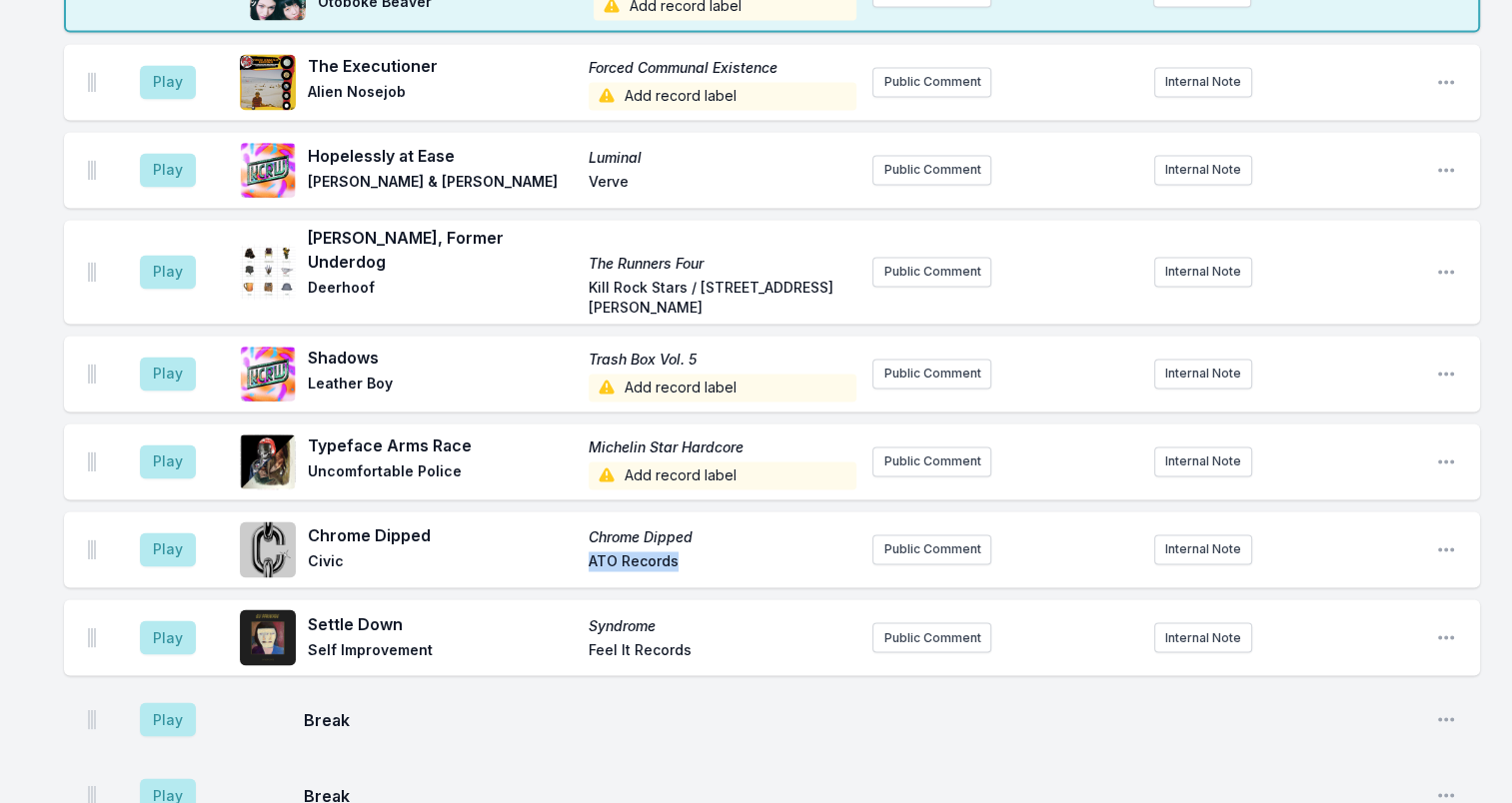 drag, startPoint x: 687, startPoint y: 466, endPoint x: 513, endPoint y: 475, distance: 174.2326 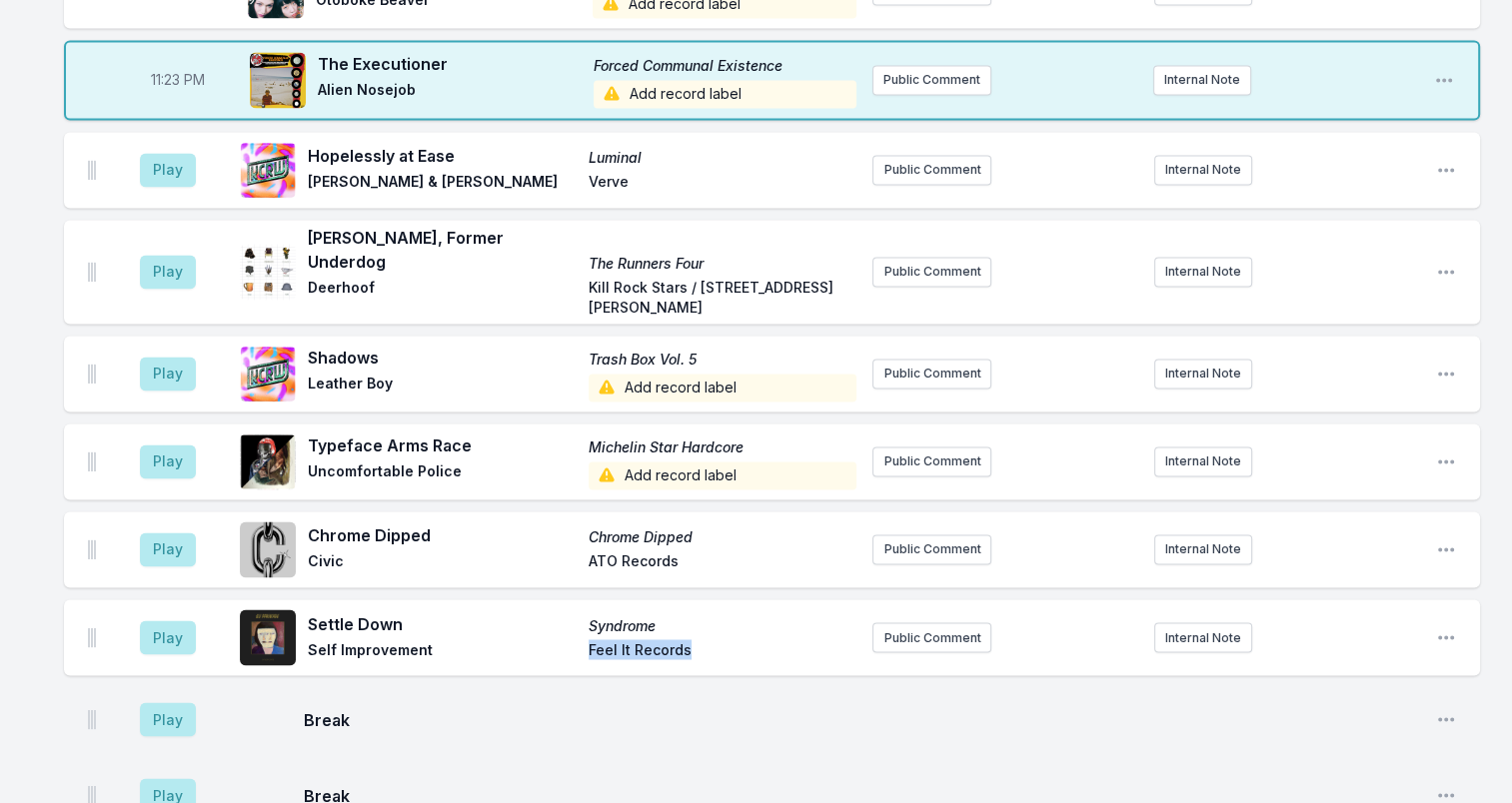 drag, startPoint x: 686, startPoint y: 561, endPoint x: 526, endPoint y: 571, distance: 160.3122 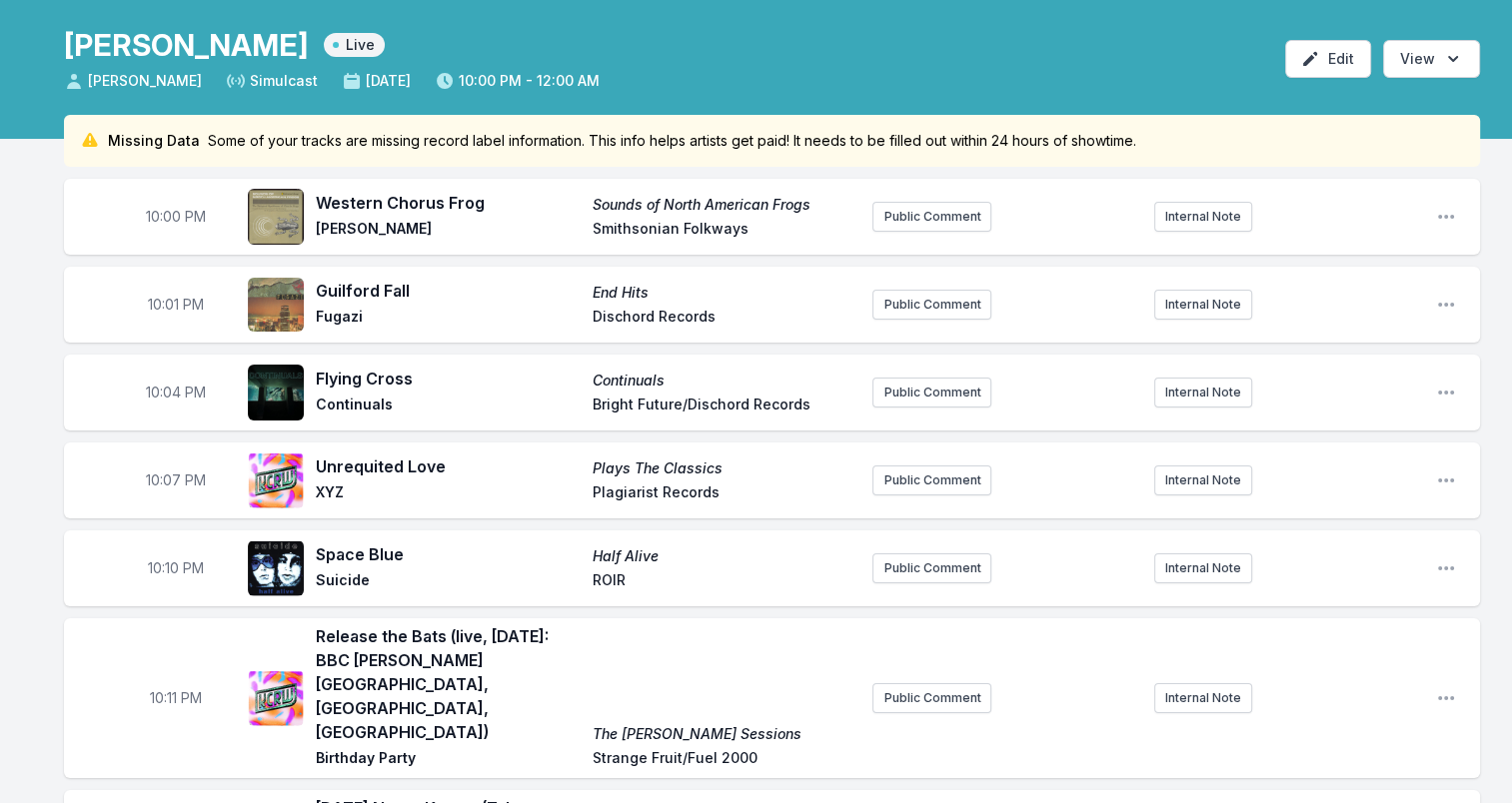 scroll, scrollTop: 0, scrollLeft: 0, axis: both 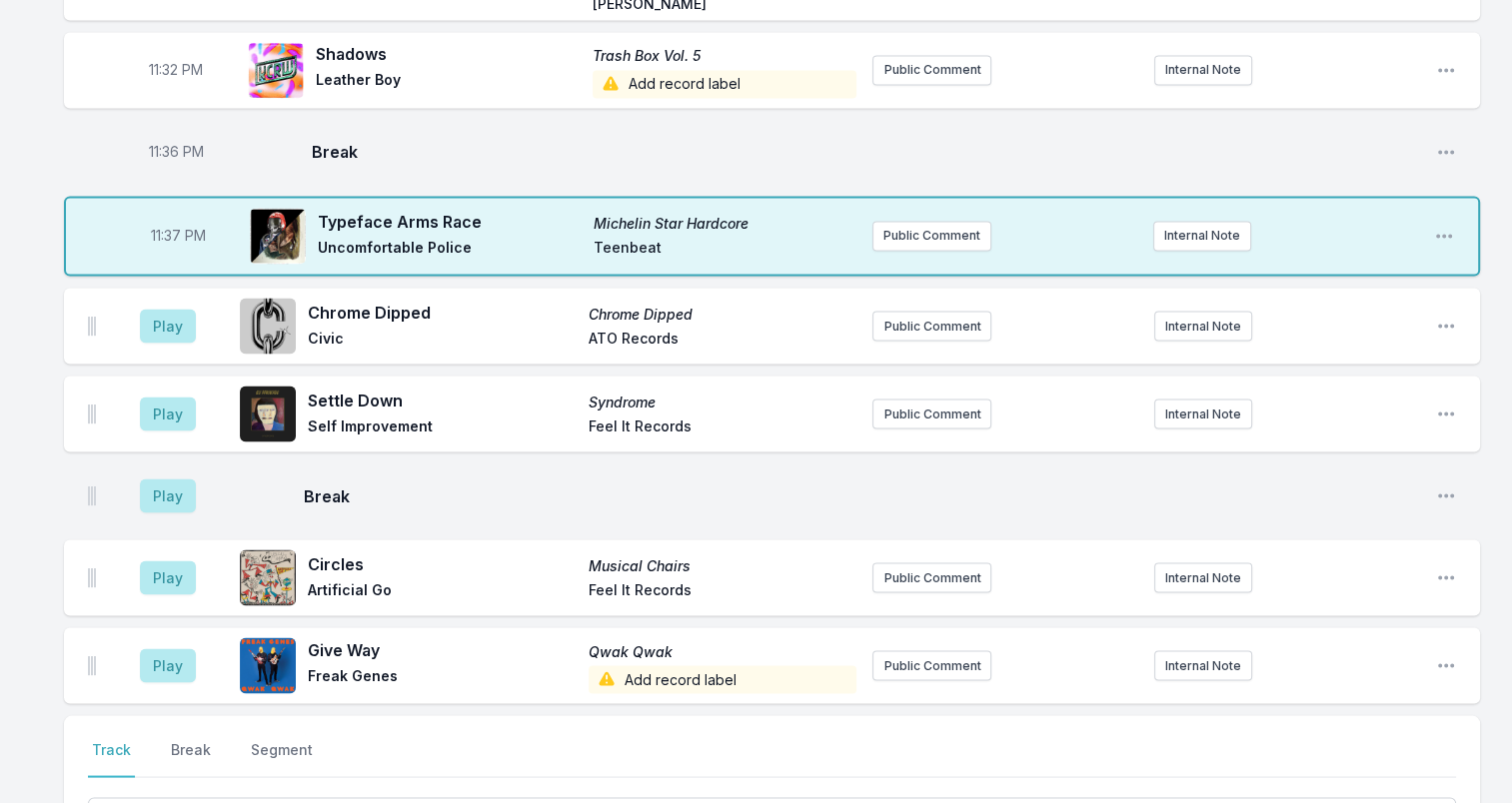 click on "Teenbeat" at bounding box center (726, 250) 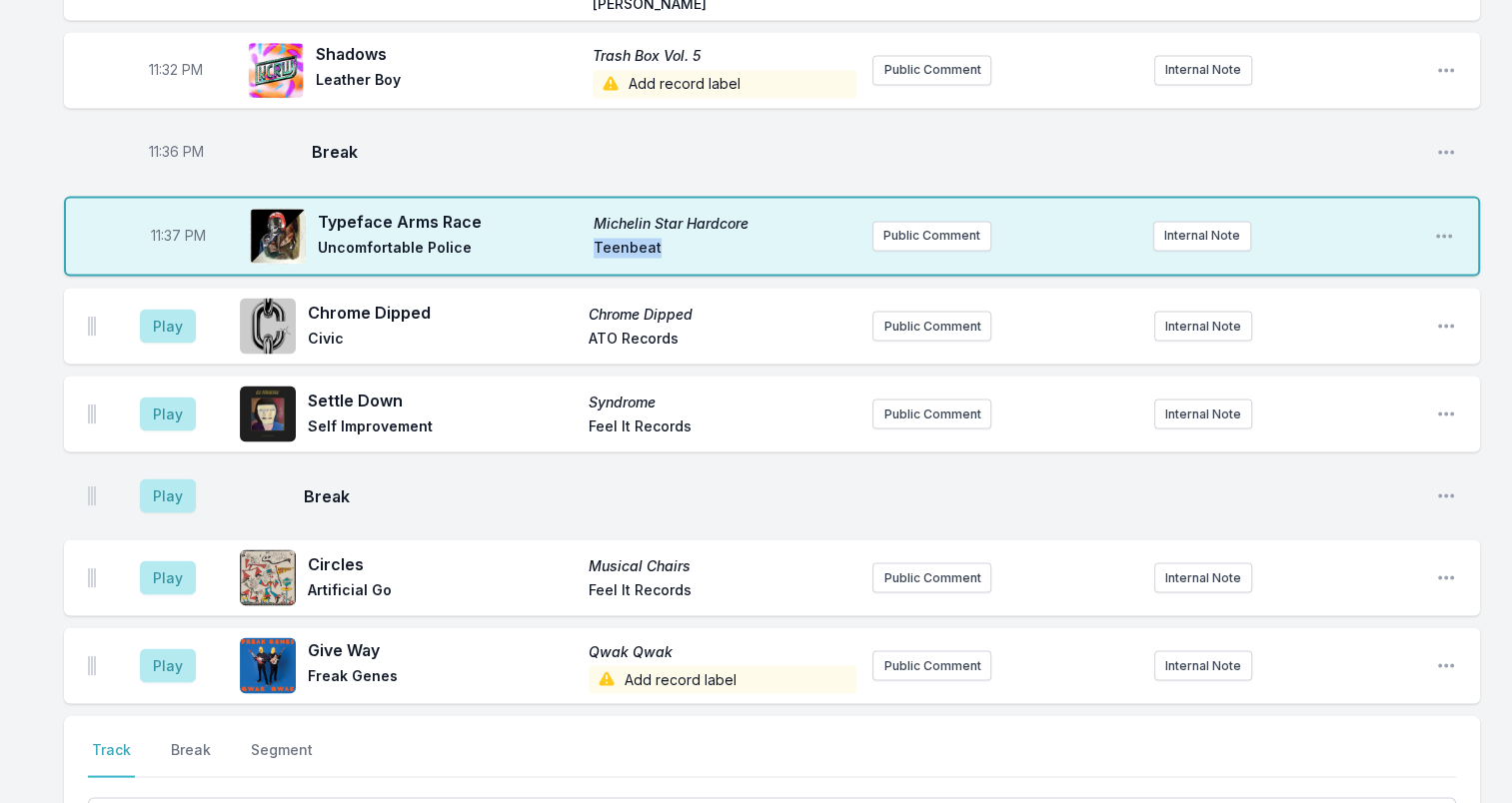 click on "Teenbeat" at bounding box center (726, 250) 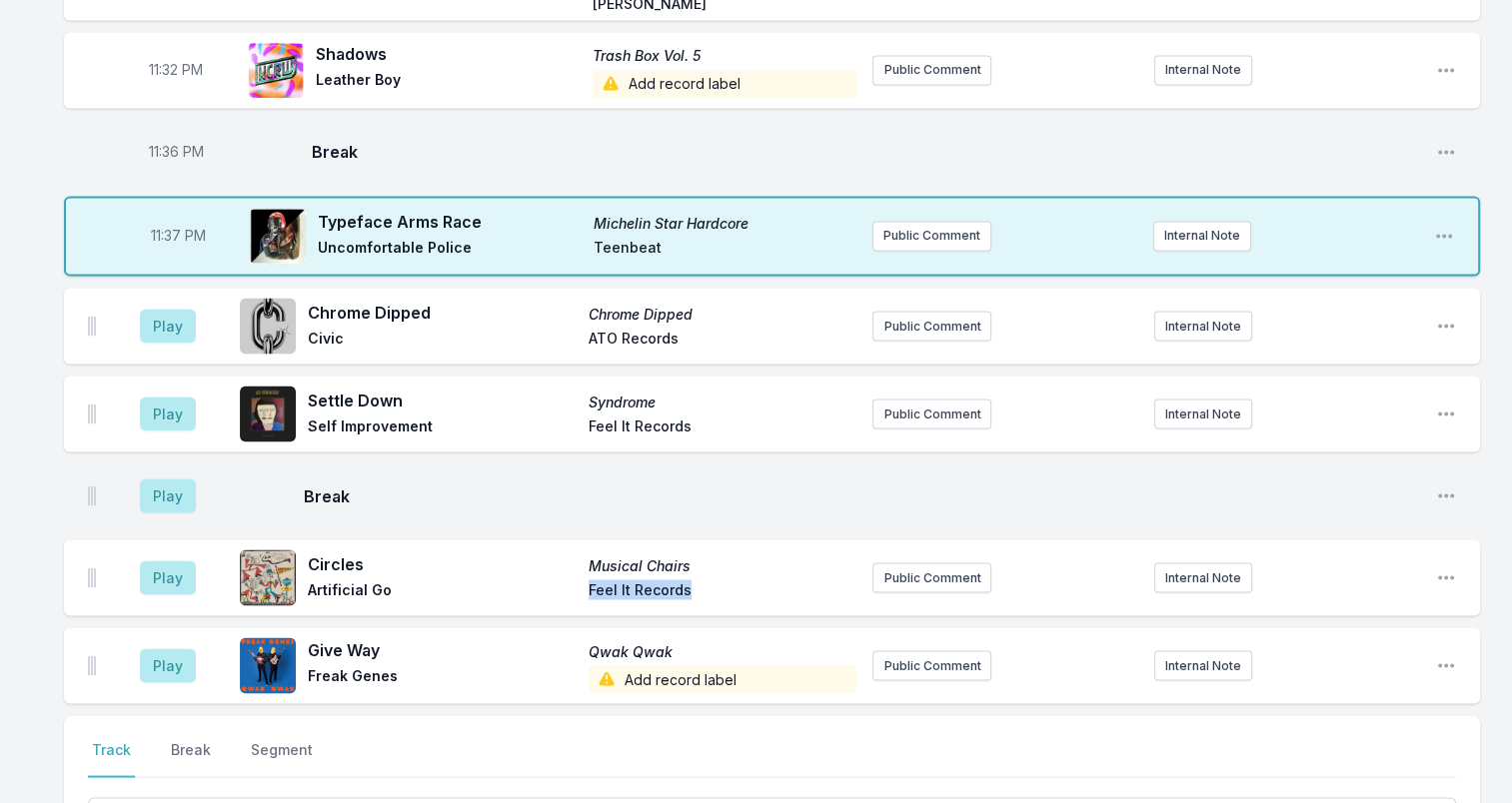 drag, startPoint x: 584, startPoint y: 497, endPoint x: 732, endPoint y: 509, distance: 148.48569 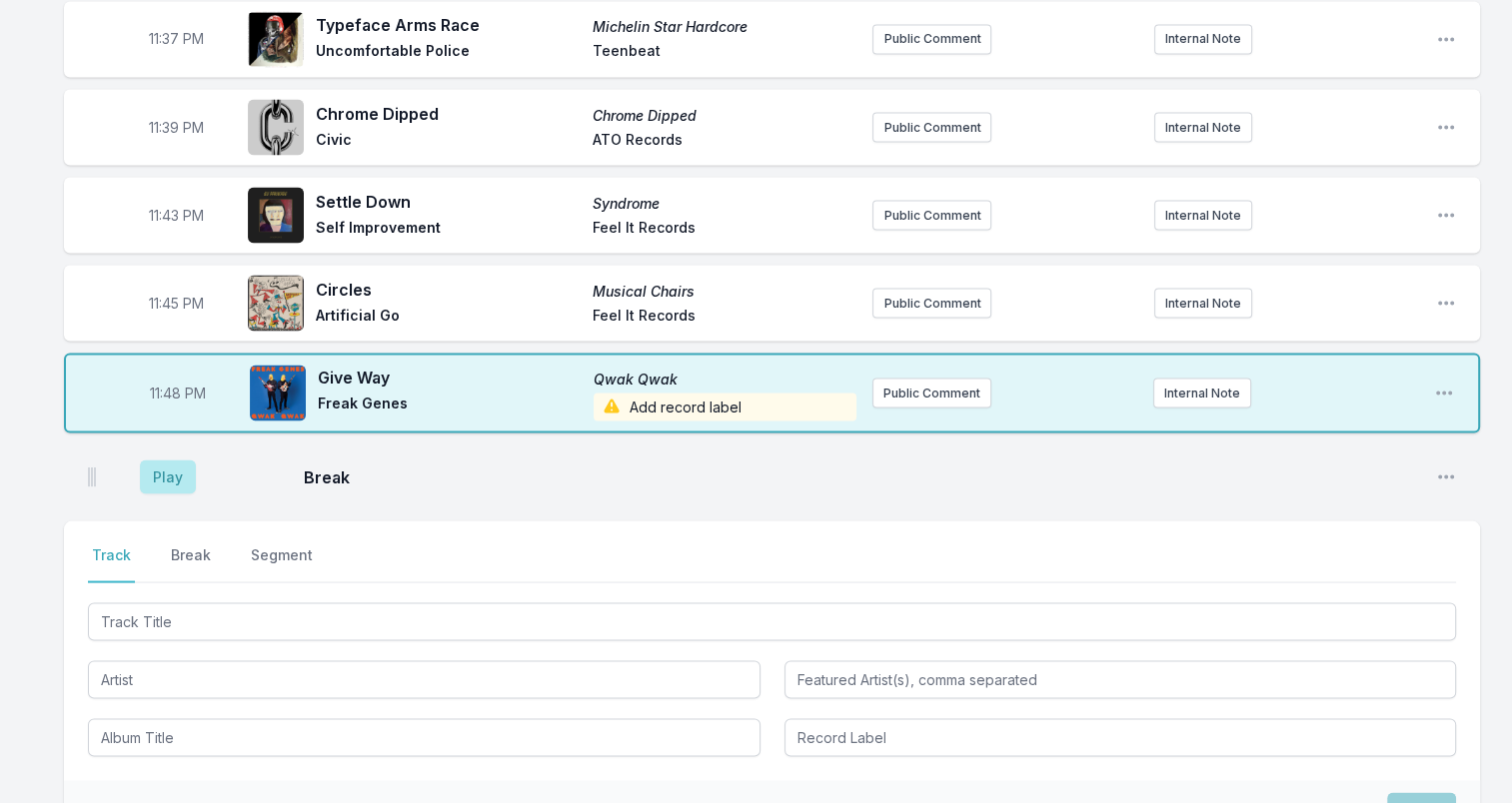 scroll, scrollTop: 3695, scrollLeft: 0, axis: vertical 